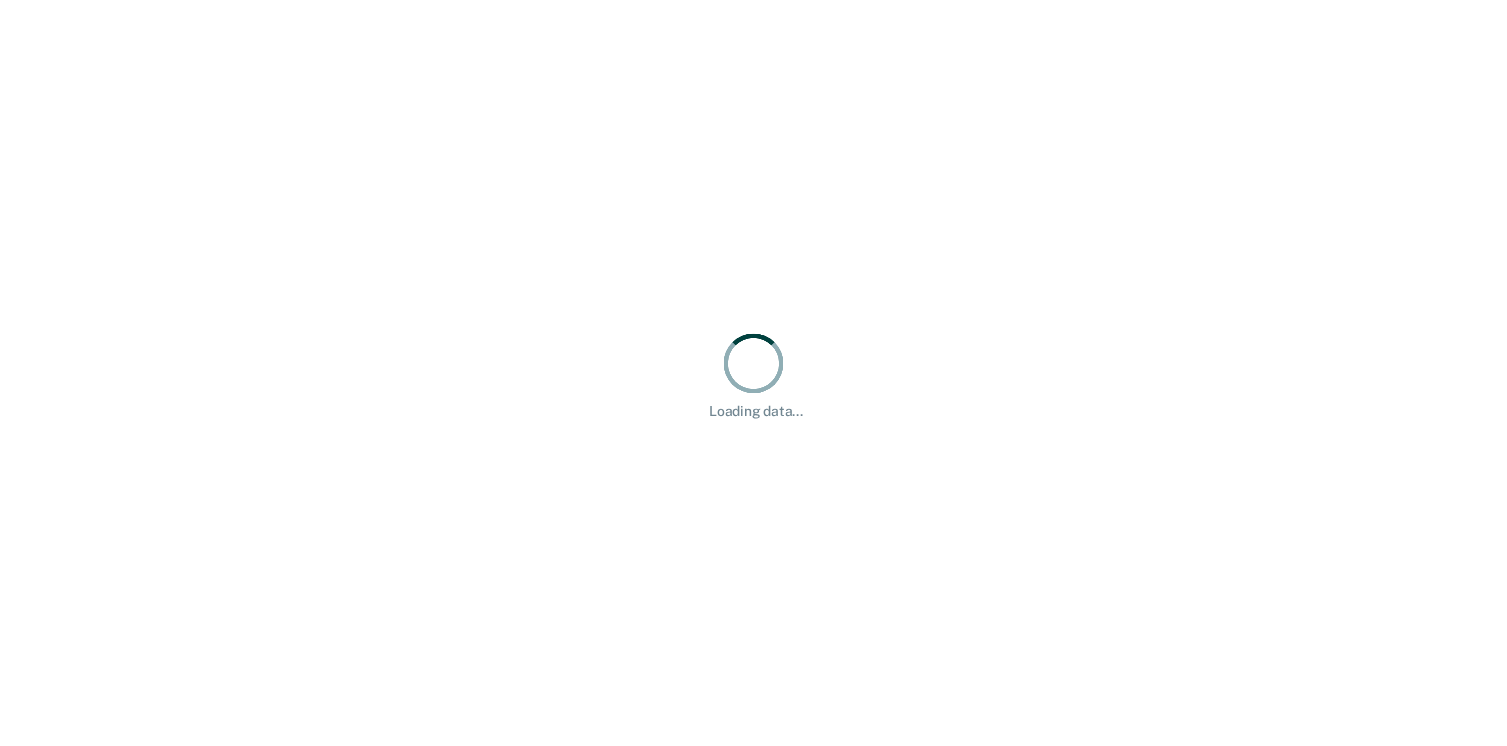 scroll, scrollTop: 0, scrollLeft: 0, axis: both 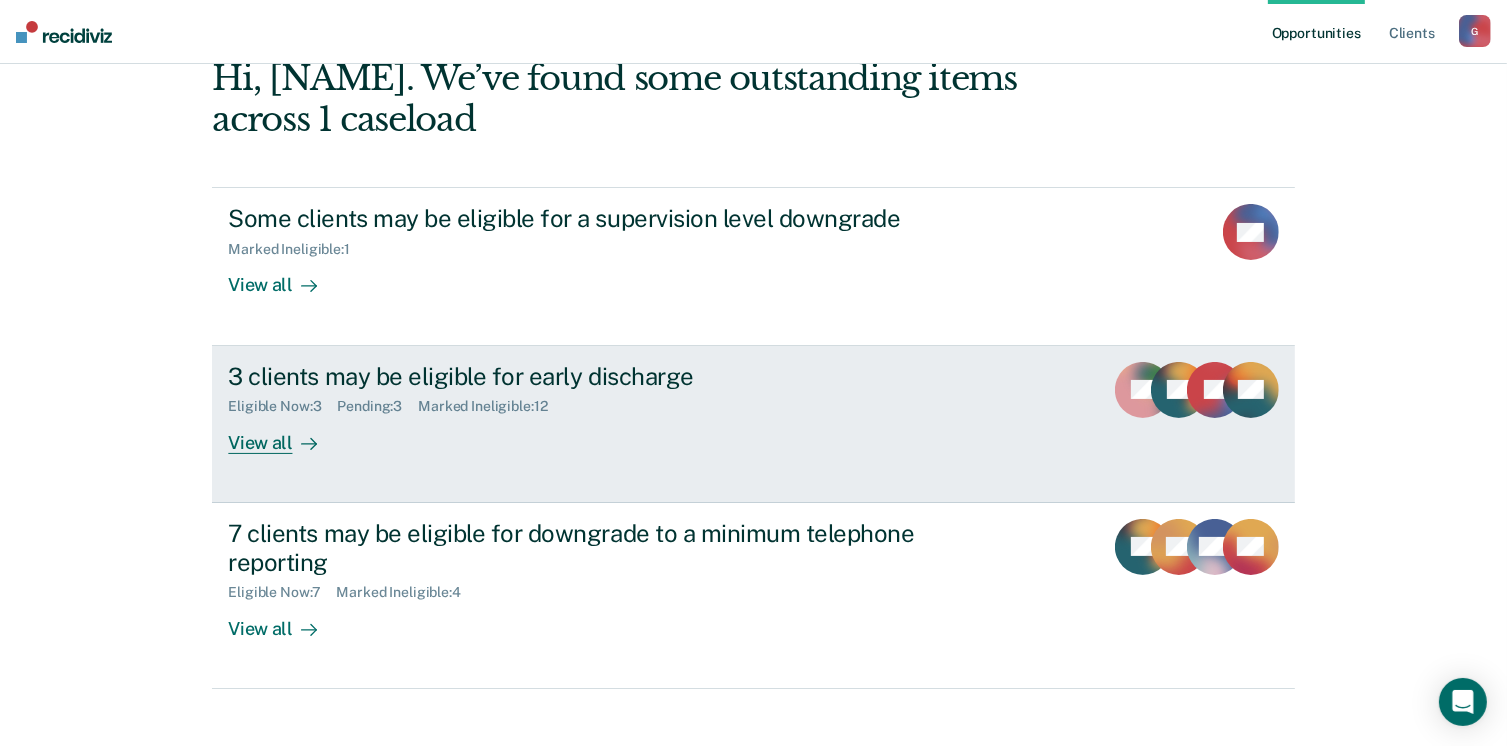 click on "View all" at bounding box center (284, 434) 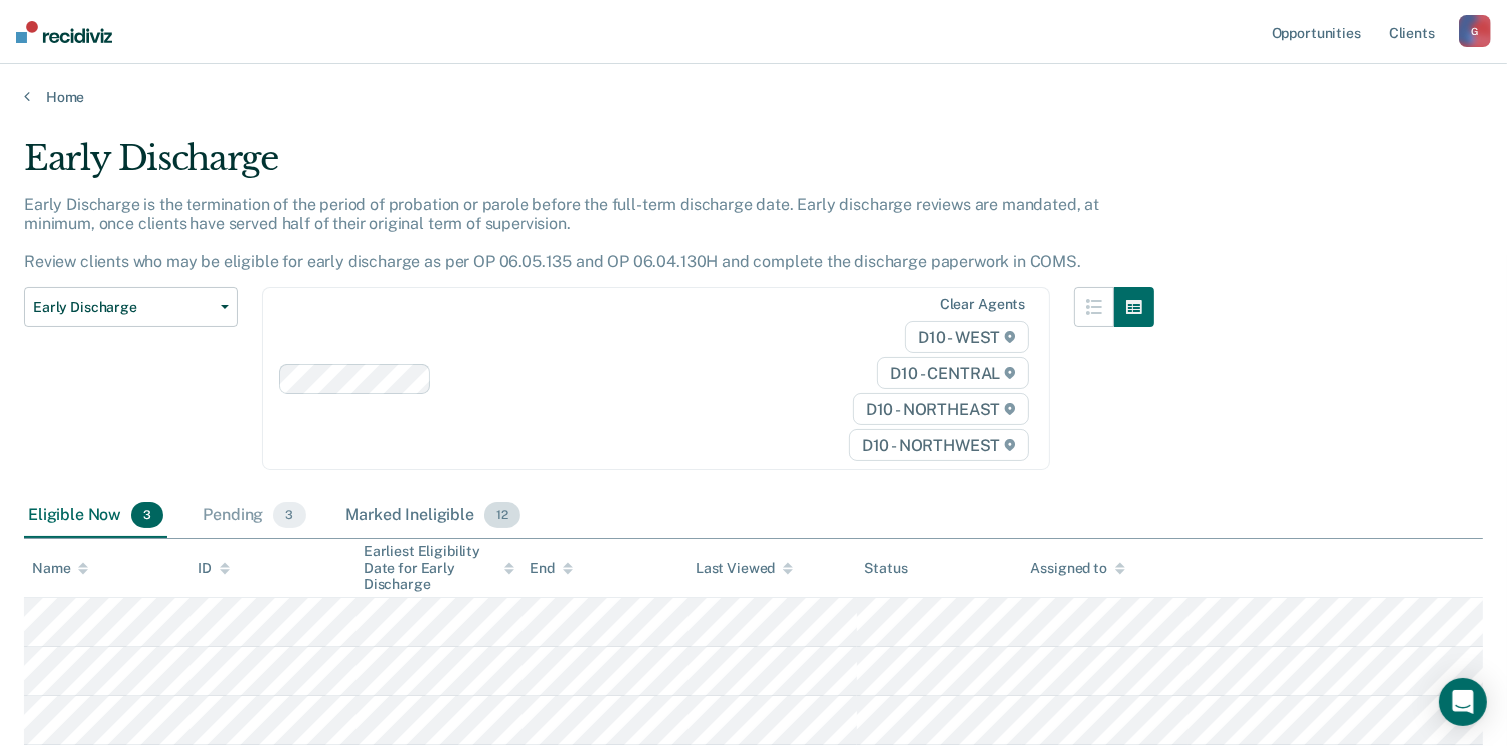 click on "Marked Ineligible 12" at bounding box center [433, 516] 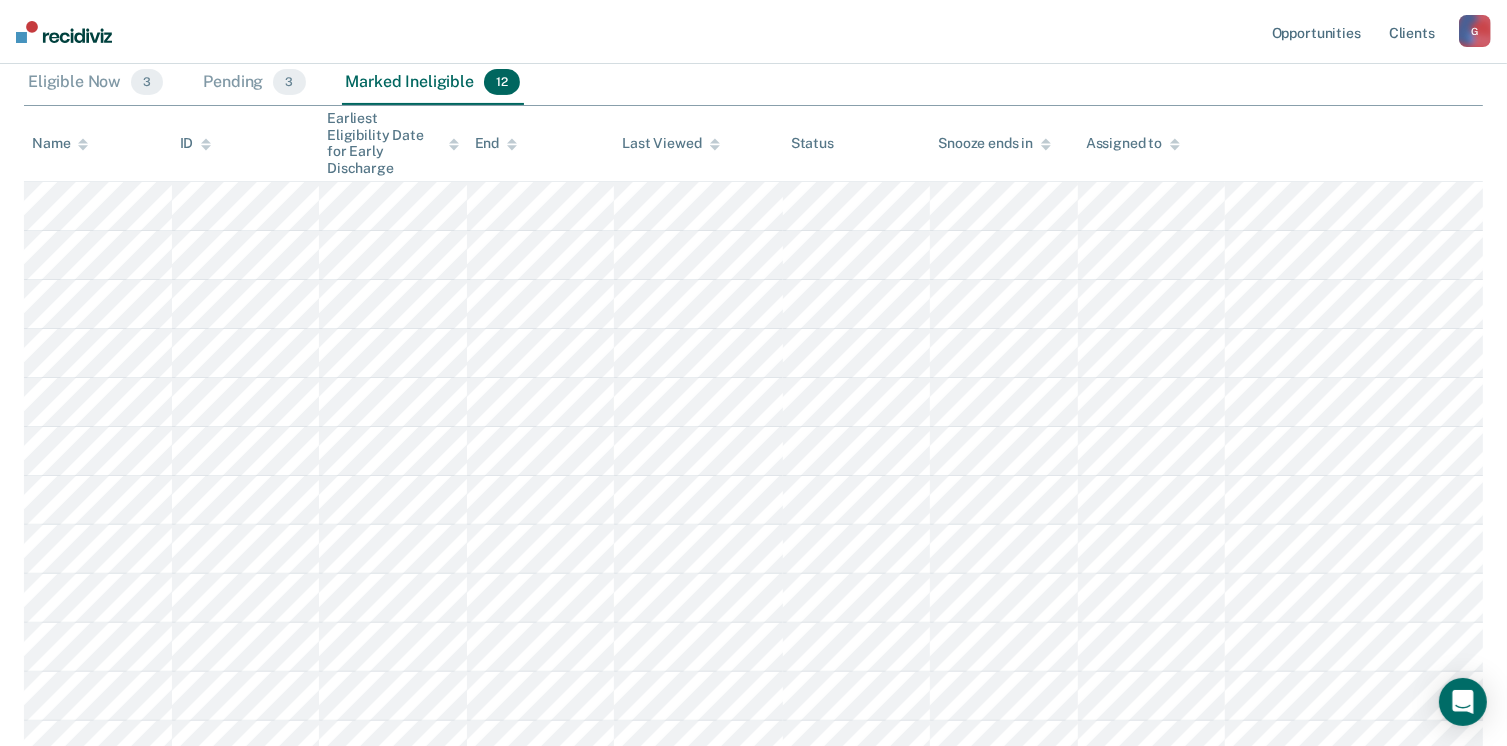 scroll, scrollTop: 472, scrollLeft: 0, axis: vertical 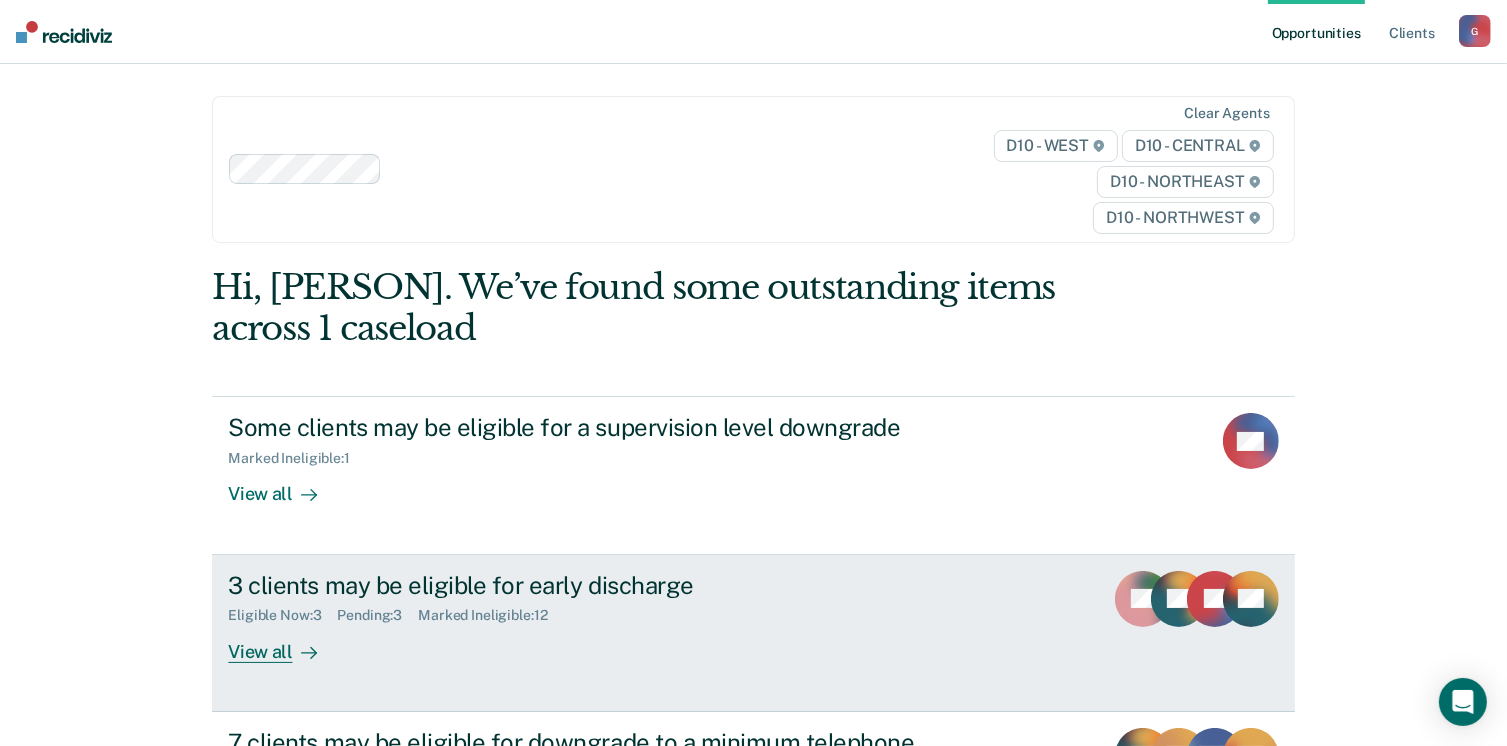 click on "View all" at bounding box center [284, 643] 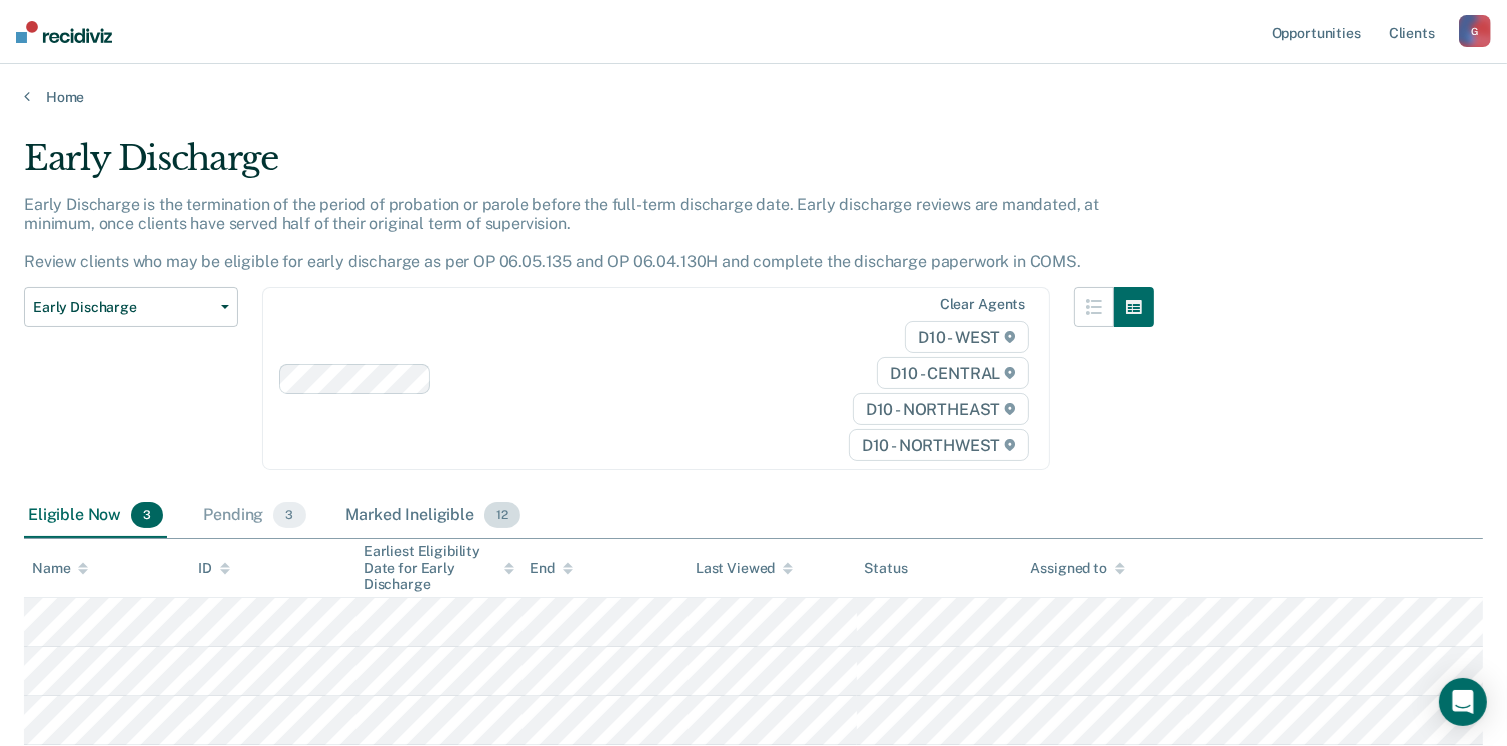click on "Marked Ineligible 12" at bounding box center [433, 516] 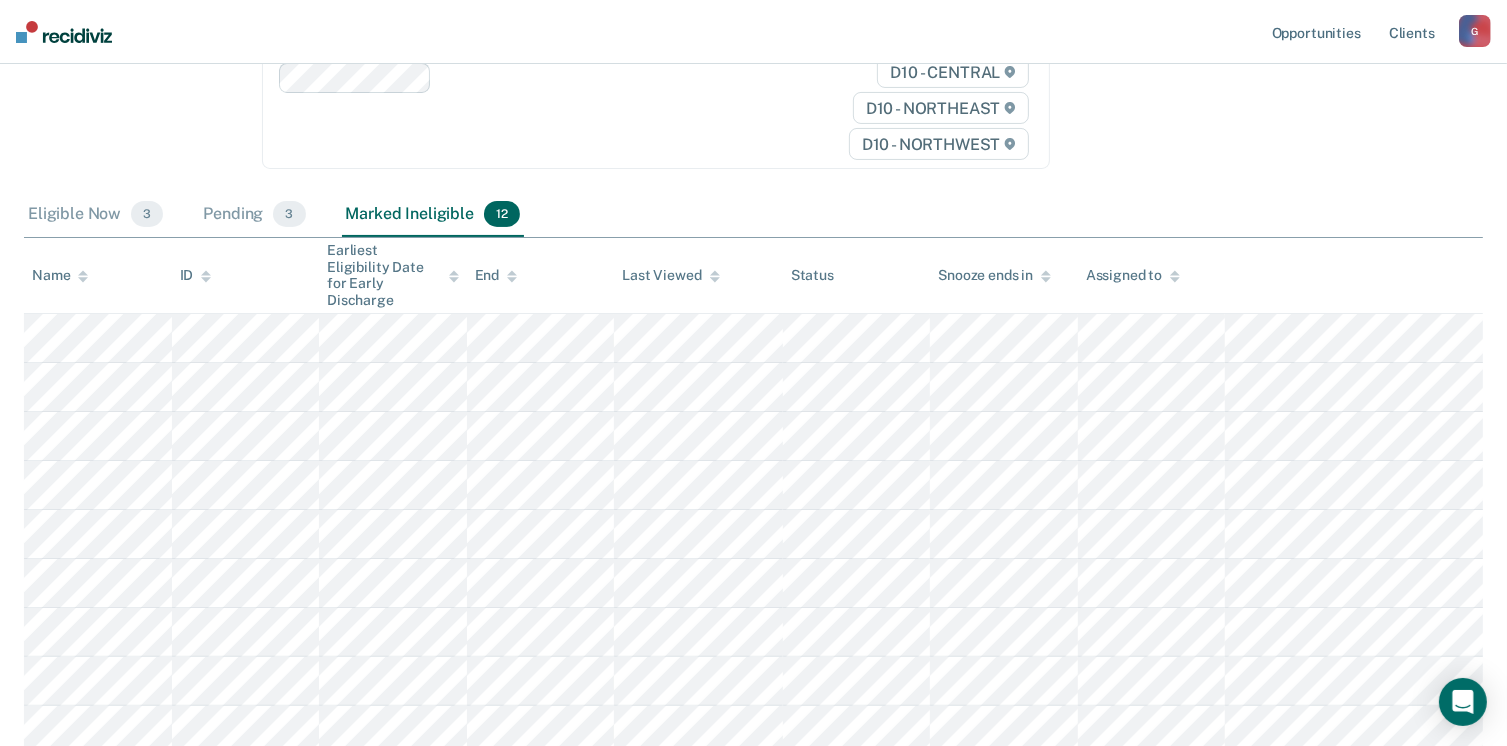 scroll, scrollTop: 308, scrollLeft: 0, axis: vertical 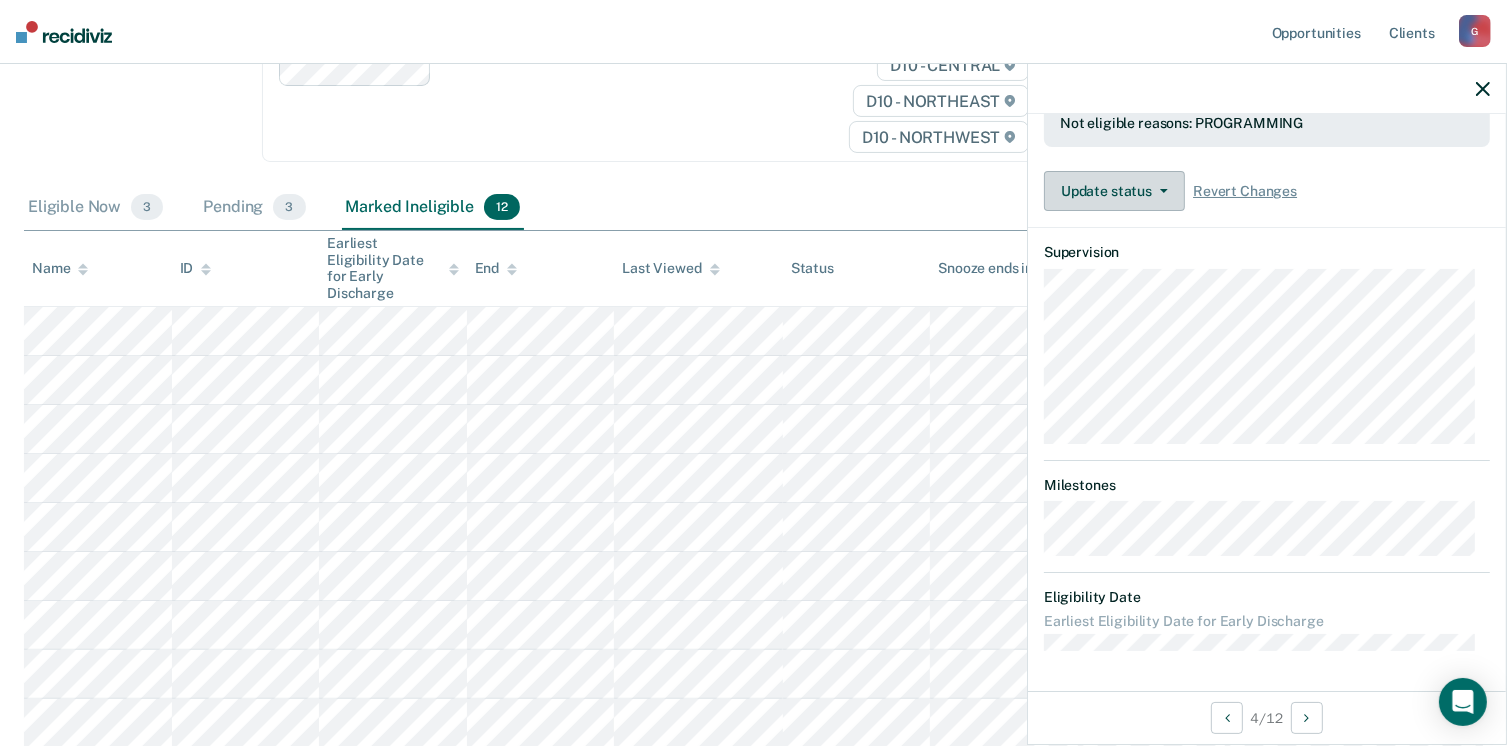 click on "Update status" at bounding box center [1114, 191] 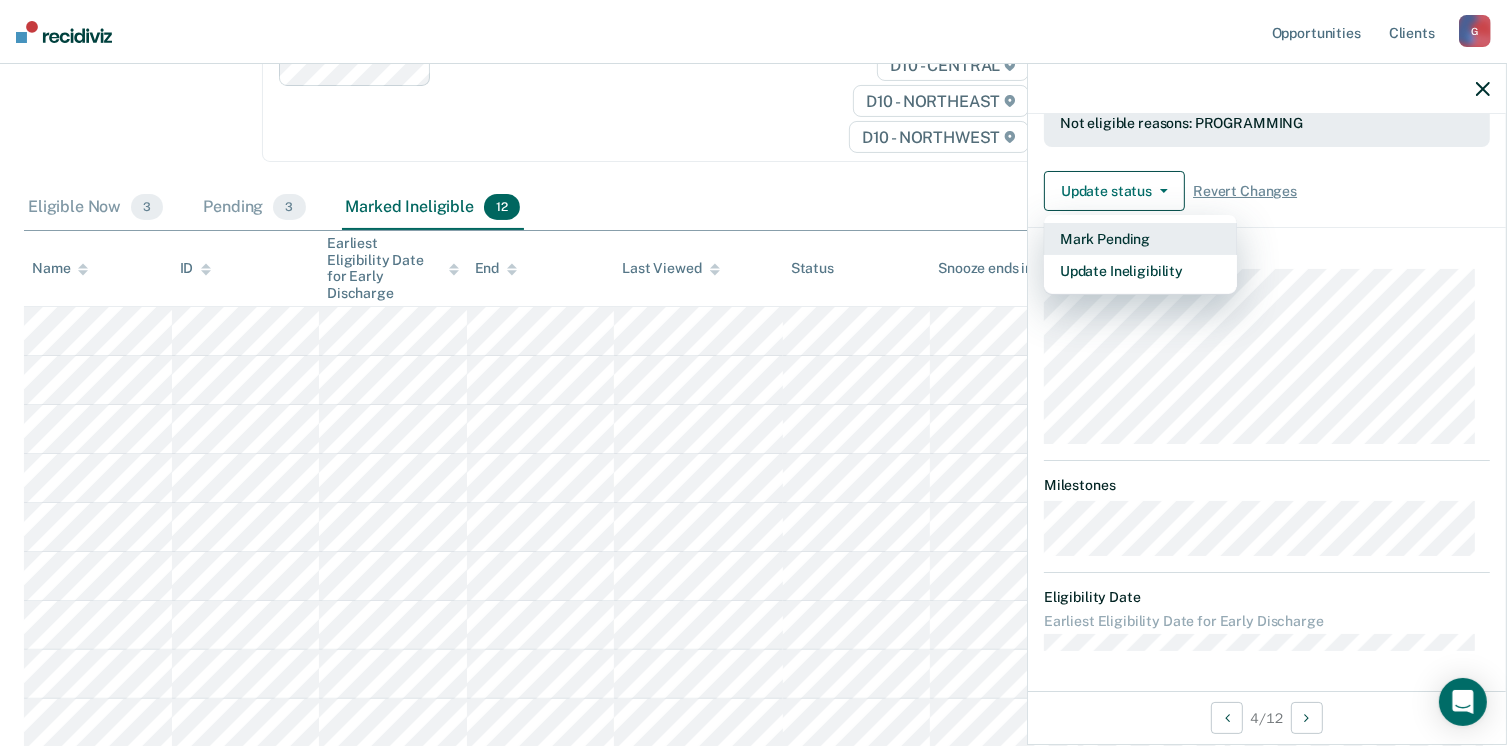 click on "Mark Pending" at bounding box center (1140, 239) 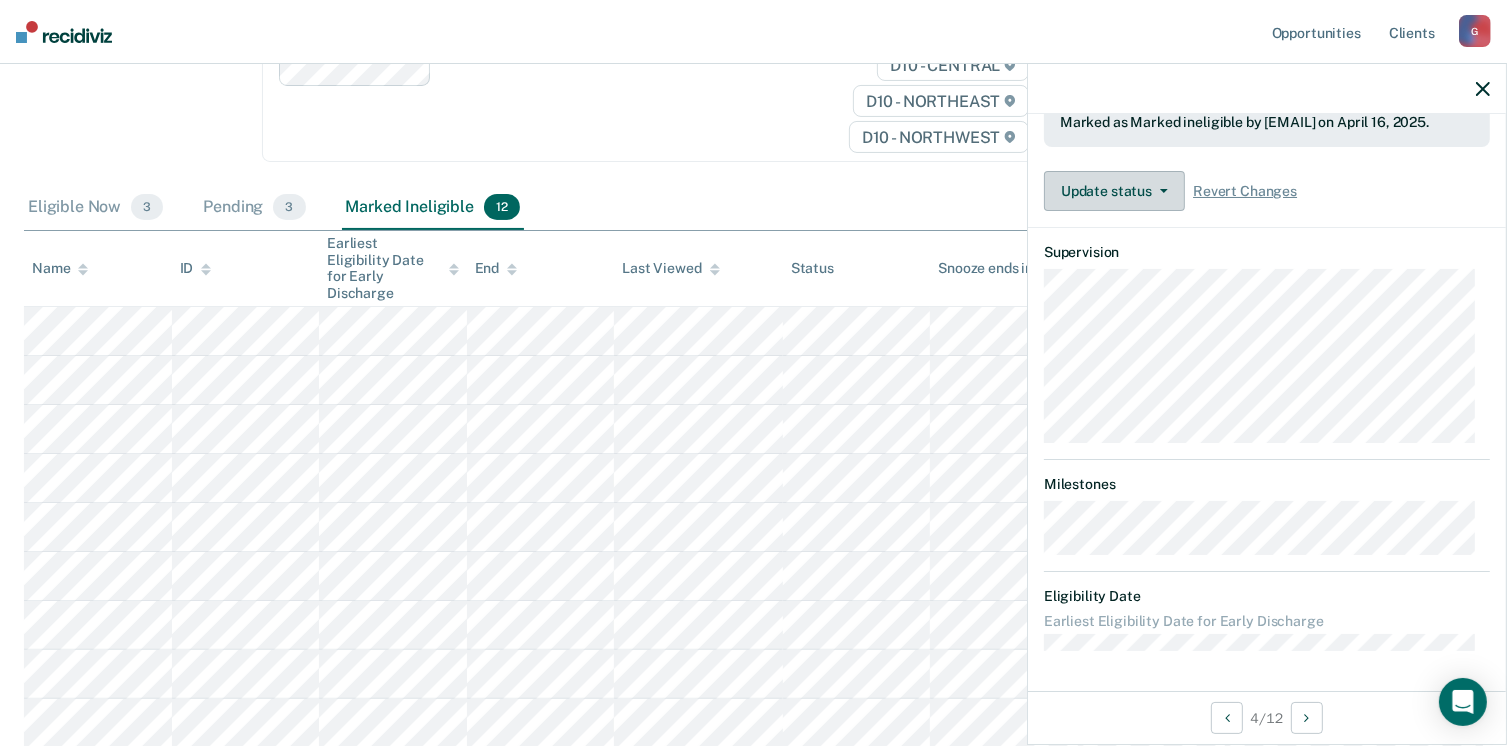 scroll, scrollTop: 506, scrollLeft: 0, axis: vertical 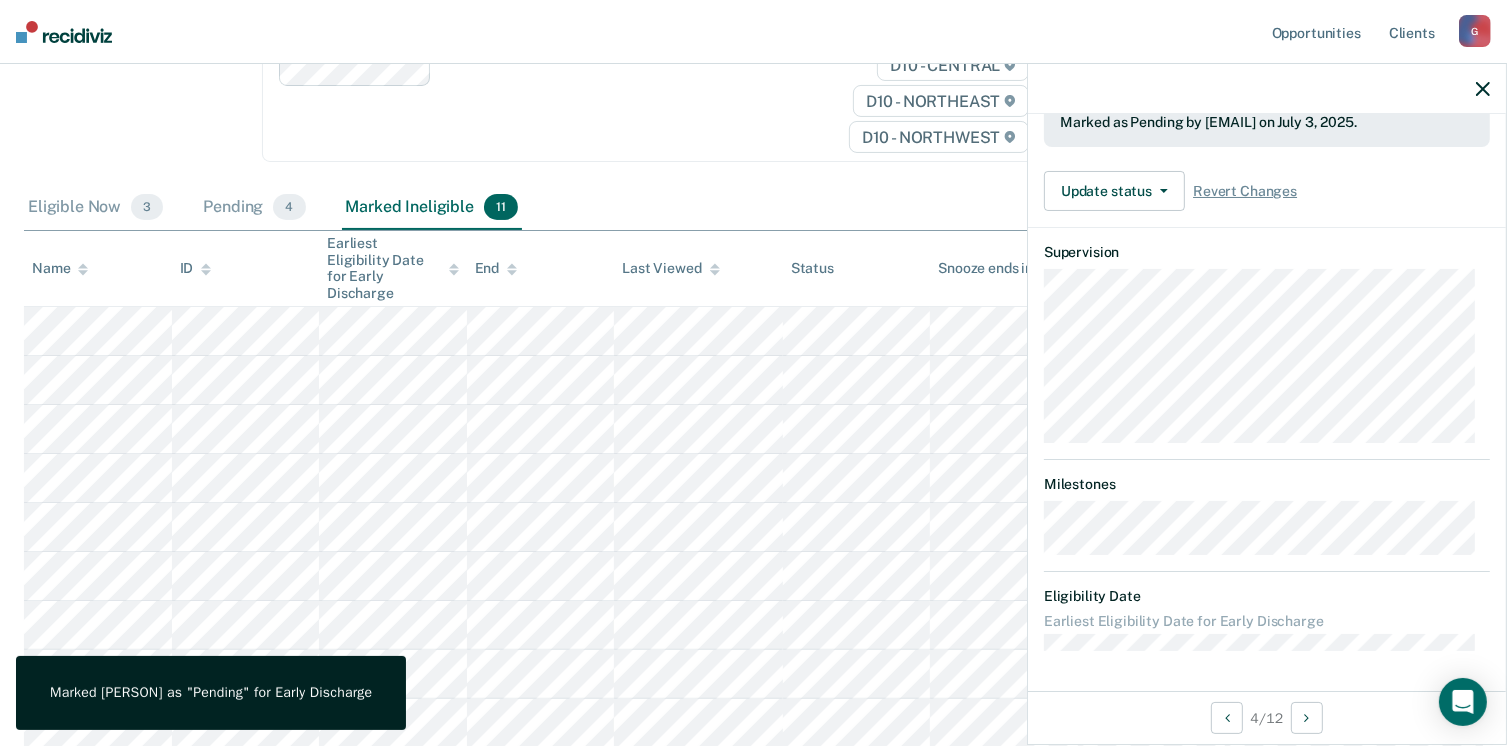 click on "Eligible Now 3 Pending 4 Marked Ineligible 11" at bounding box center [753, 208] 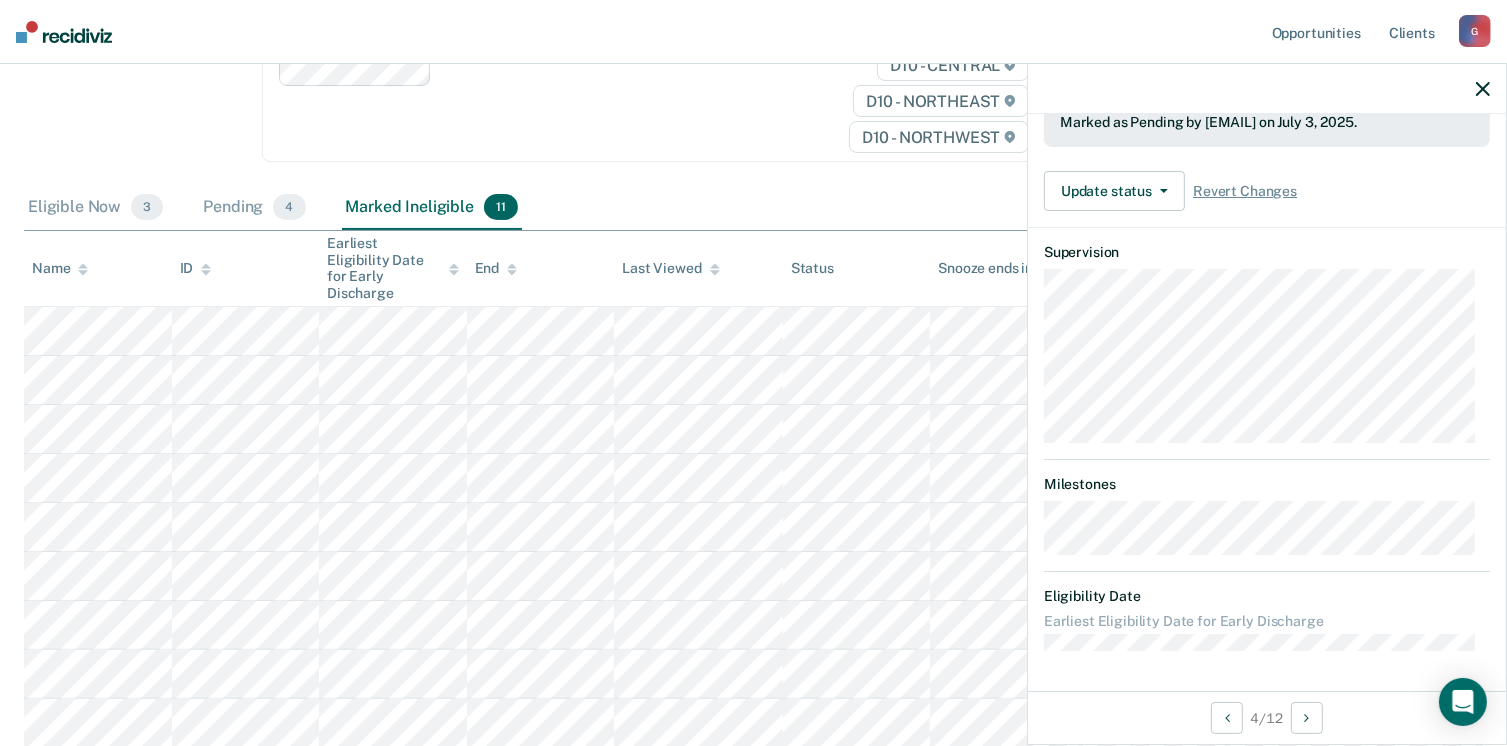 scroll, scrollTop: 532, scrollLeft: 0, axis: vertical 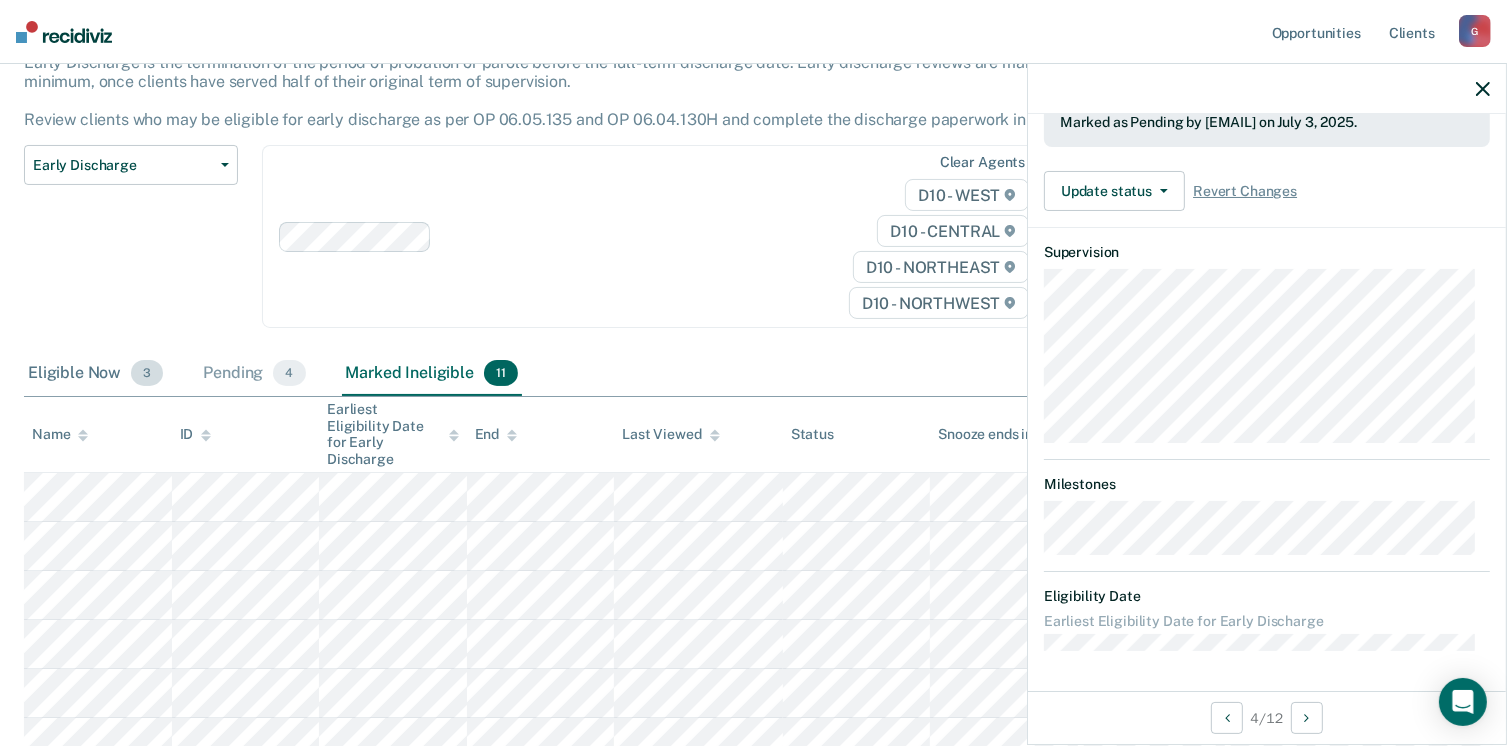 click on "Eligible Now 3" at bounding box center [95, 374] 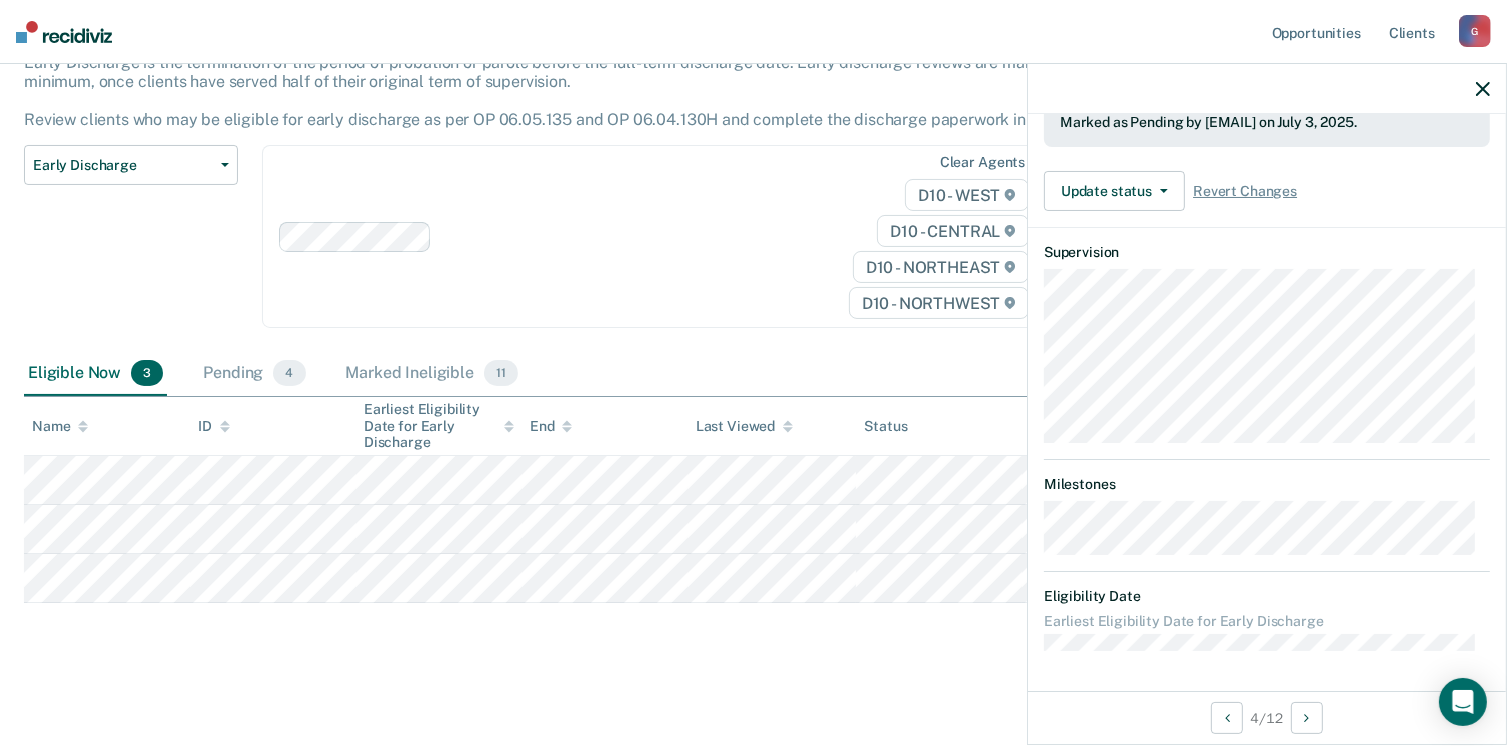 scroll, scrollTop: 140, scrollLeft: 0, axis: vertical 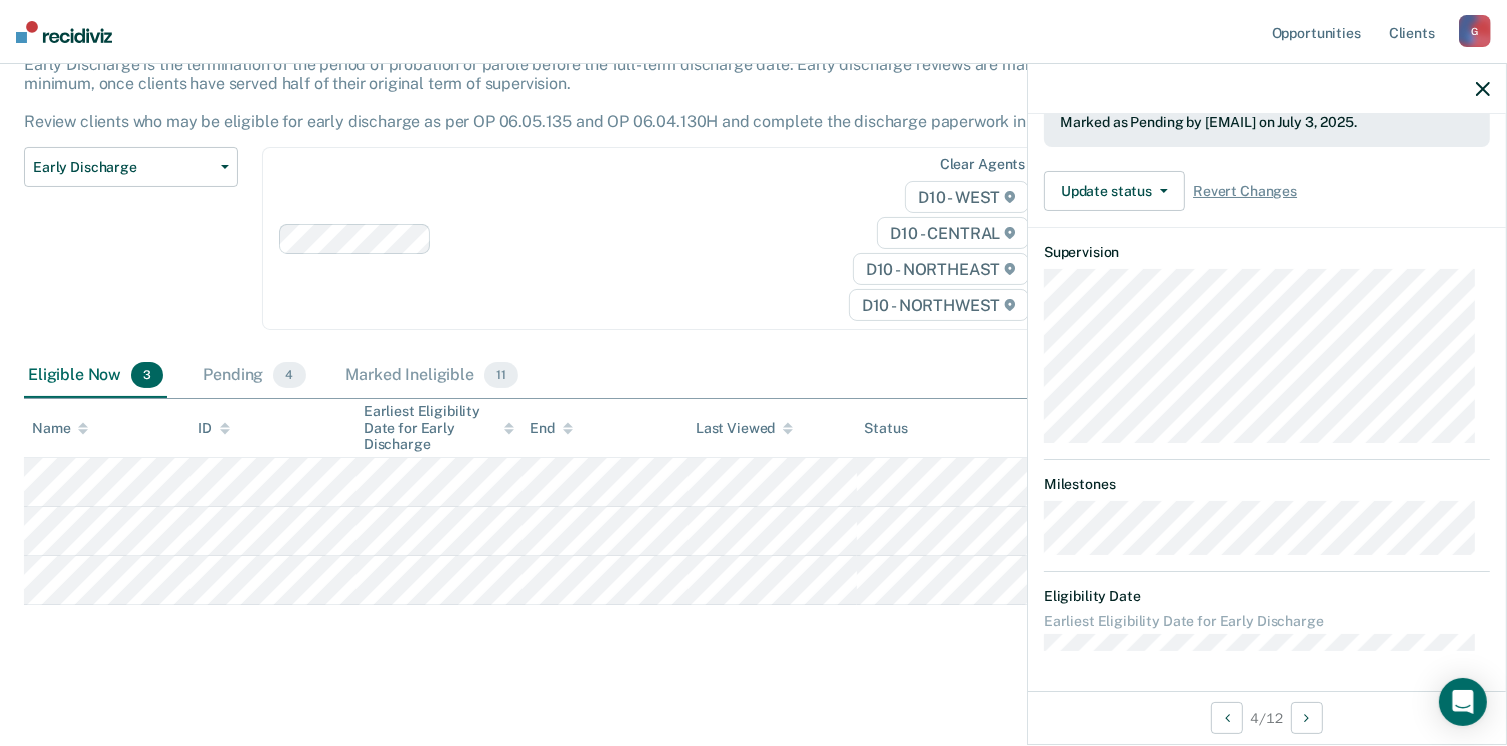 click on "Early Discharge   Early Discharge is the termination of the period of probation or parole before the full-term discharge date. Early discharge reviews are mandated, at minimum, once clients have served half of their original term of supervision. Review clients who may be eligible for early discharge as per OP 06.05.135 and OP 06.04.130H and complete the discharge paperwork in COMS. Early Discharge Classification Review Early Discharge Minimum Telephone Reporting Overdue for Discharge Supervision Level Mismatch Clear   agents D10 - WEST   D10 - CENTRAL   D10 - NORTHEAST   D10 - NORTHWEST   Eligible Now 3 Pending 4 Marked Ineligible 11
To pick up a draggable item, press the space bar.
While dragging, use the arrow keys to move the item.
Press space again to drop the item in its new position, or press escape to cancel.
Name ID Earliest Eligibility Date for Early Discharge End Last Viewed Status Assigned to" at bounding box center [753, 354] 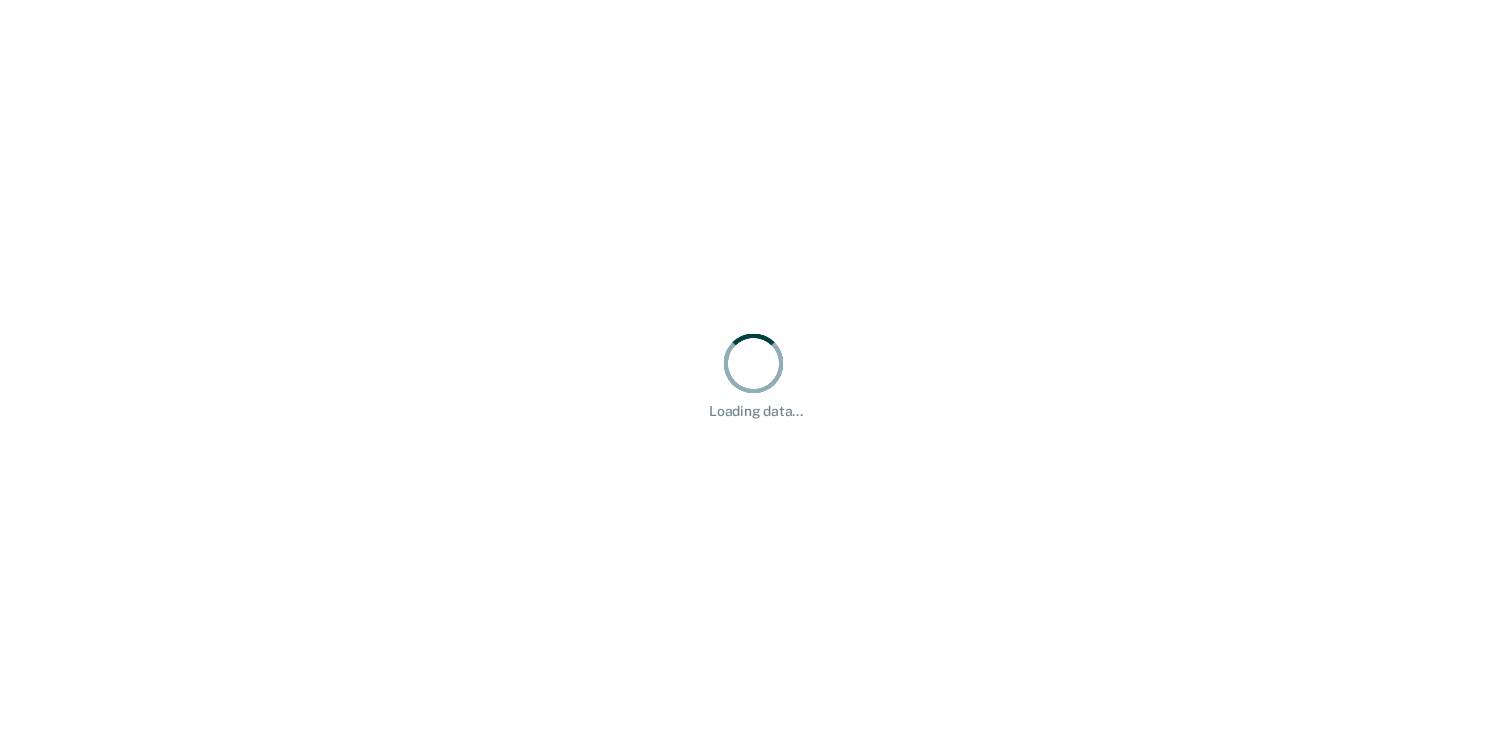 scroll, scrollTop: 0, scrollLeft: 0, axis: both 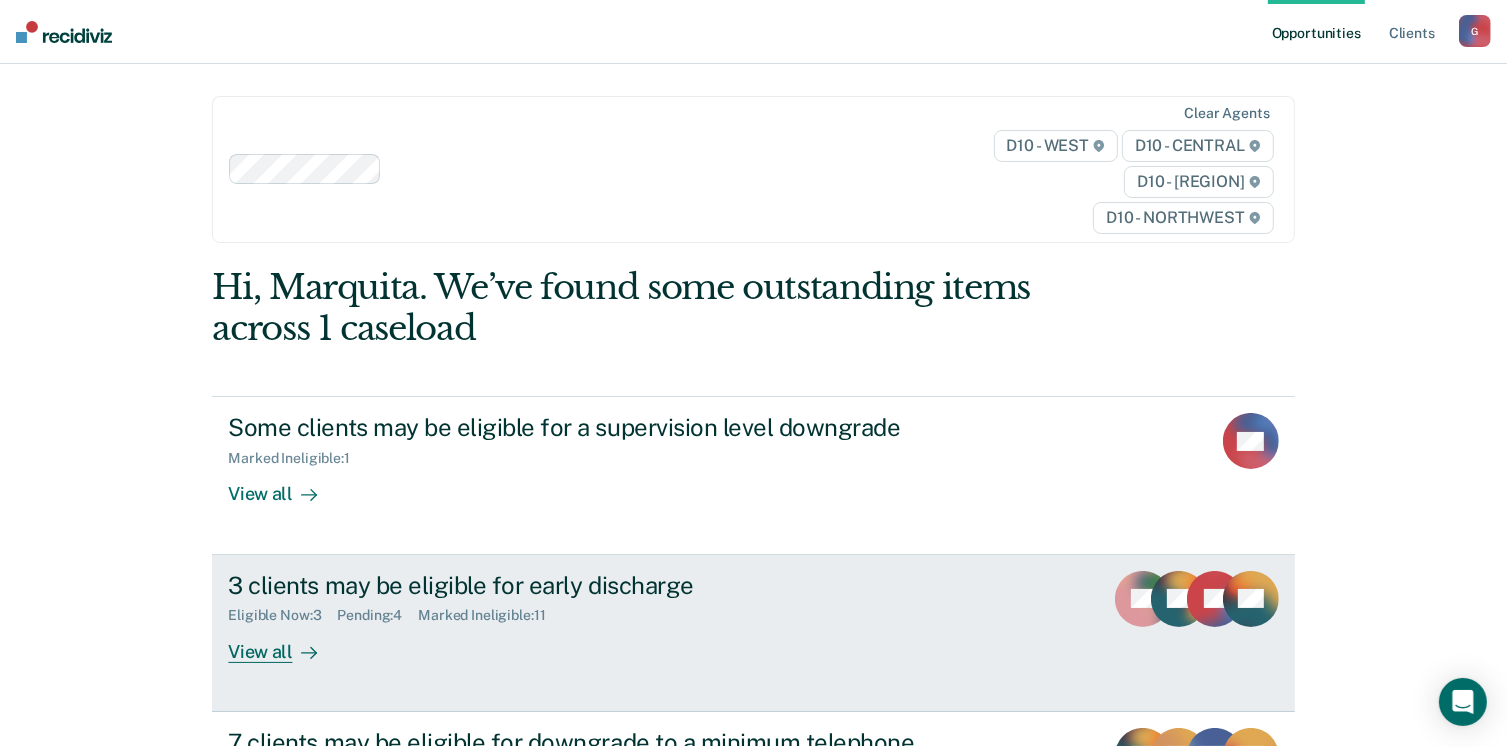 click on "View all" at bounding box center (284, 643) 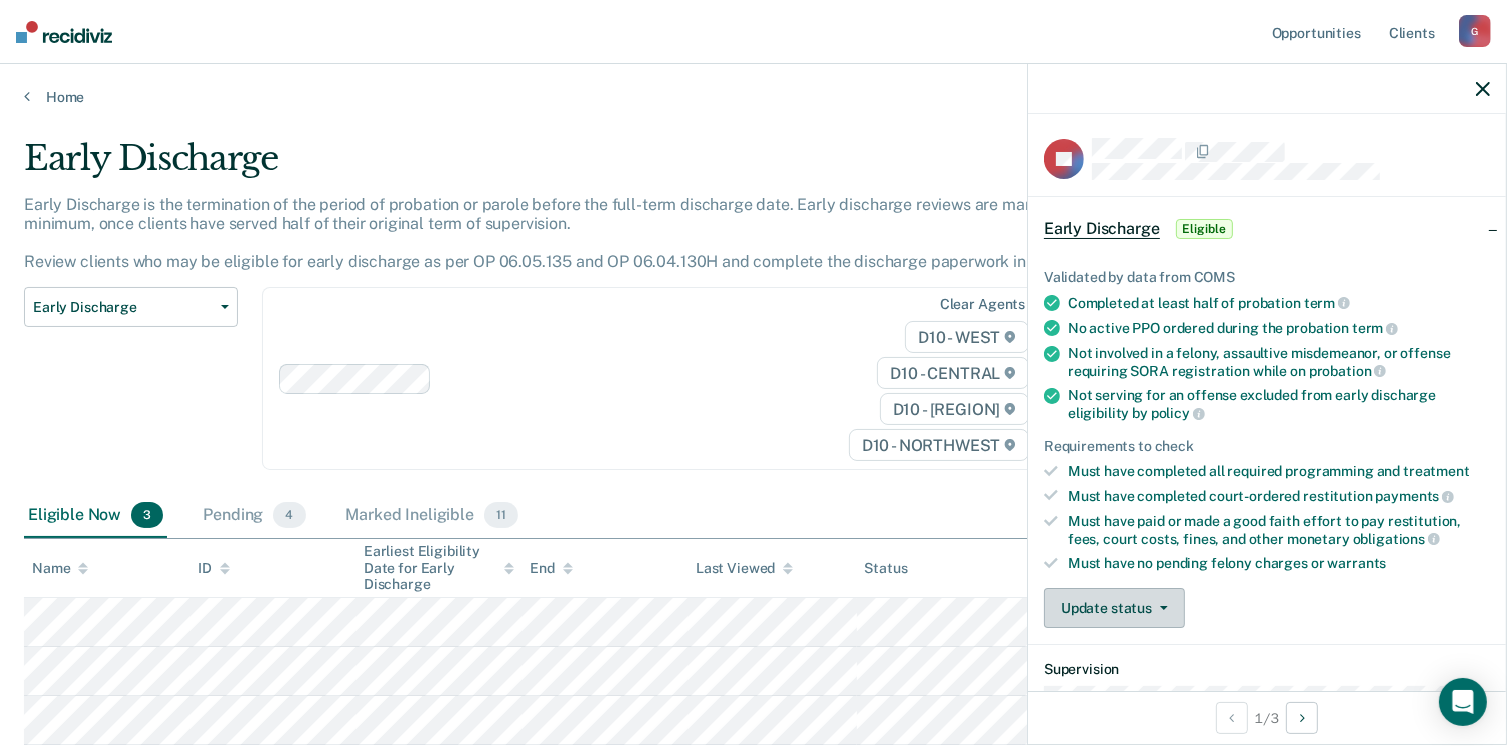 click on "Update status" at bounding box center [1114, 608] 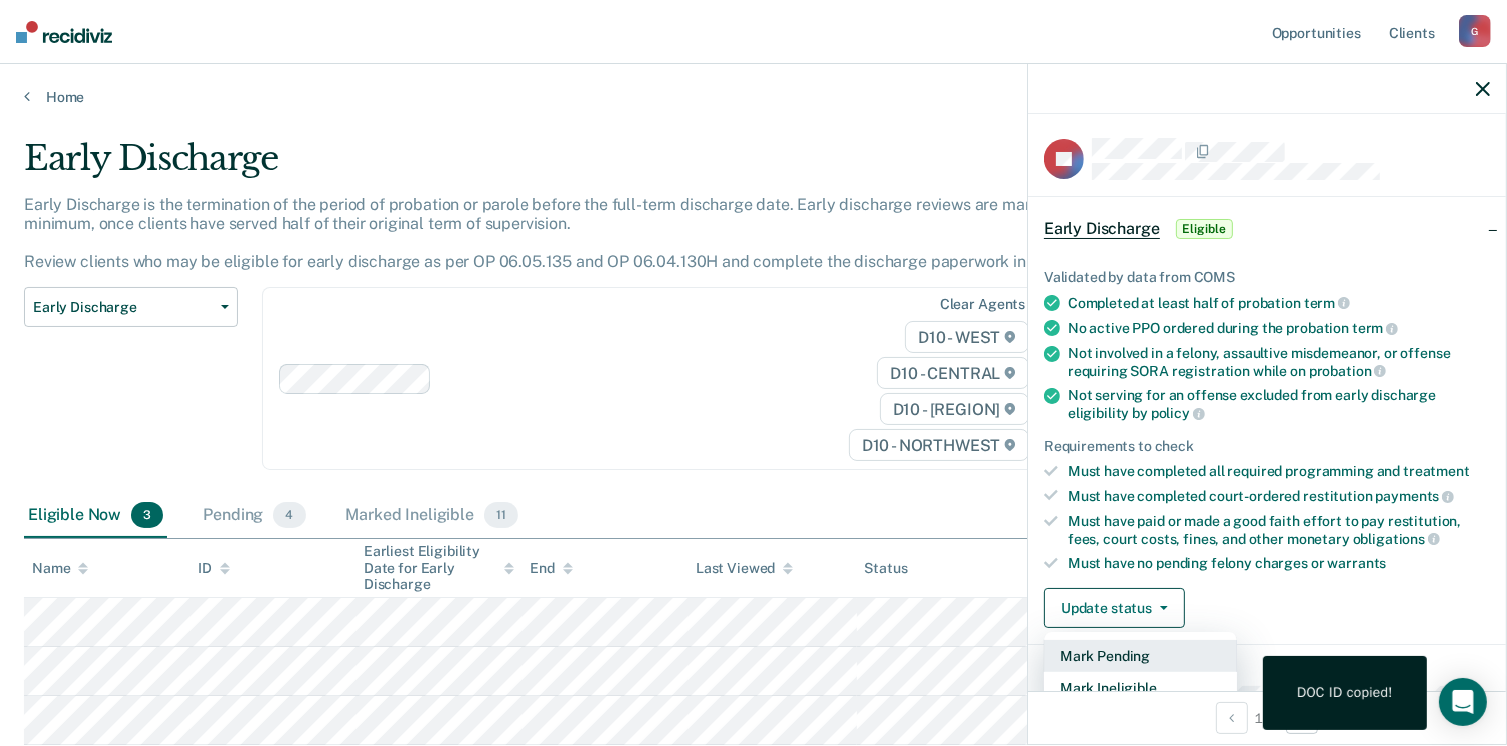 click on "Mark Pending" at bounding box center (1140, 656) 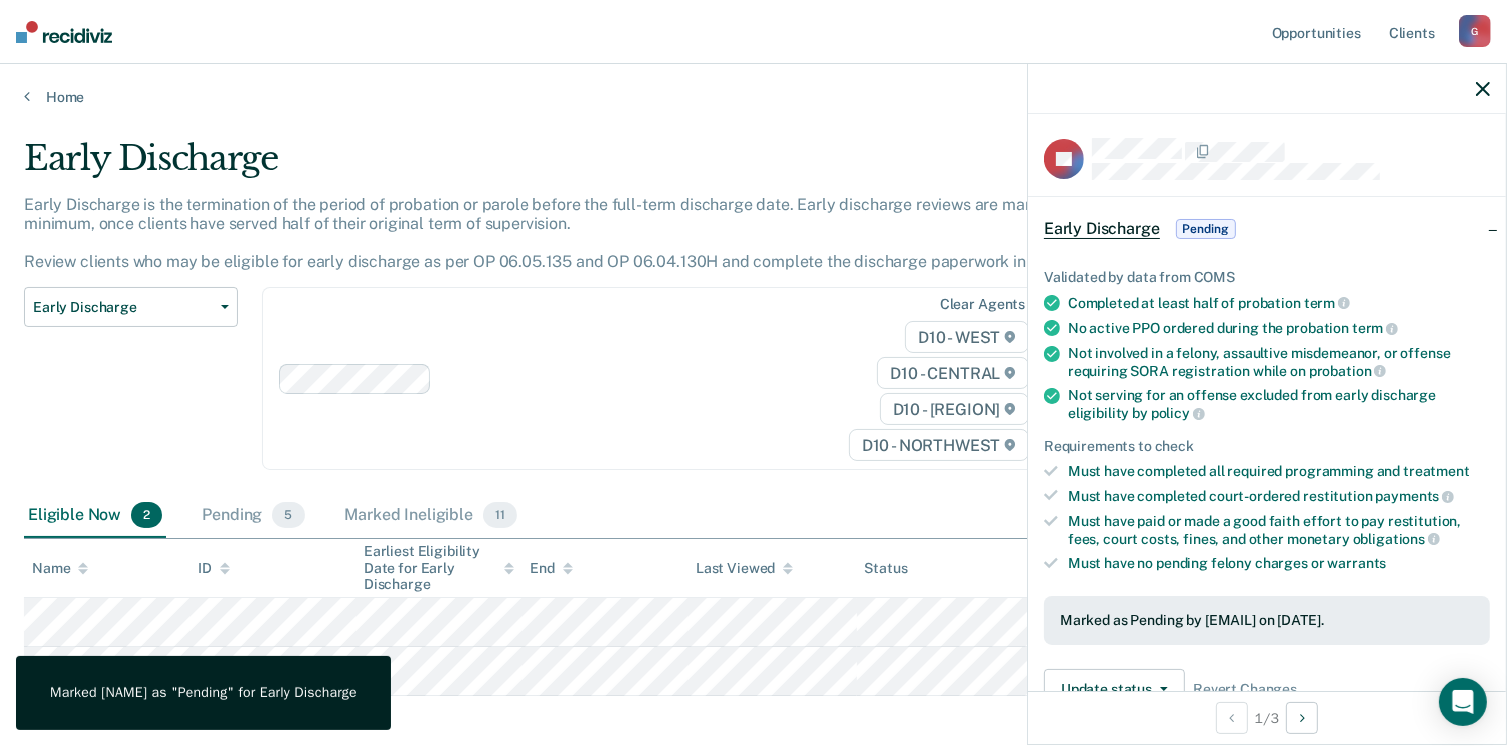 click on "Clear   agents D10 - WEST   D10 - CENTRAL   D10 - NORTHEAST   D10 - NORTHWEST" at bounding box center (656, 378) 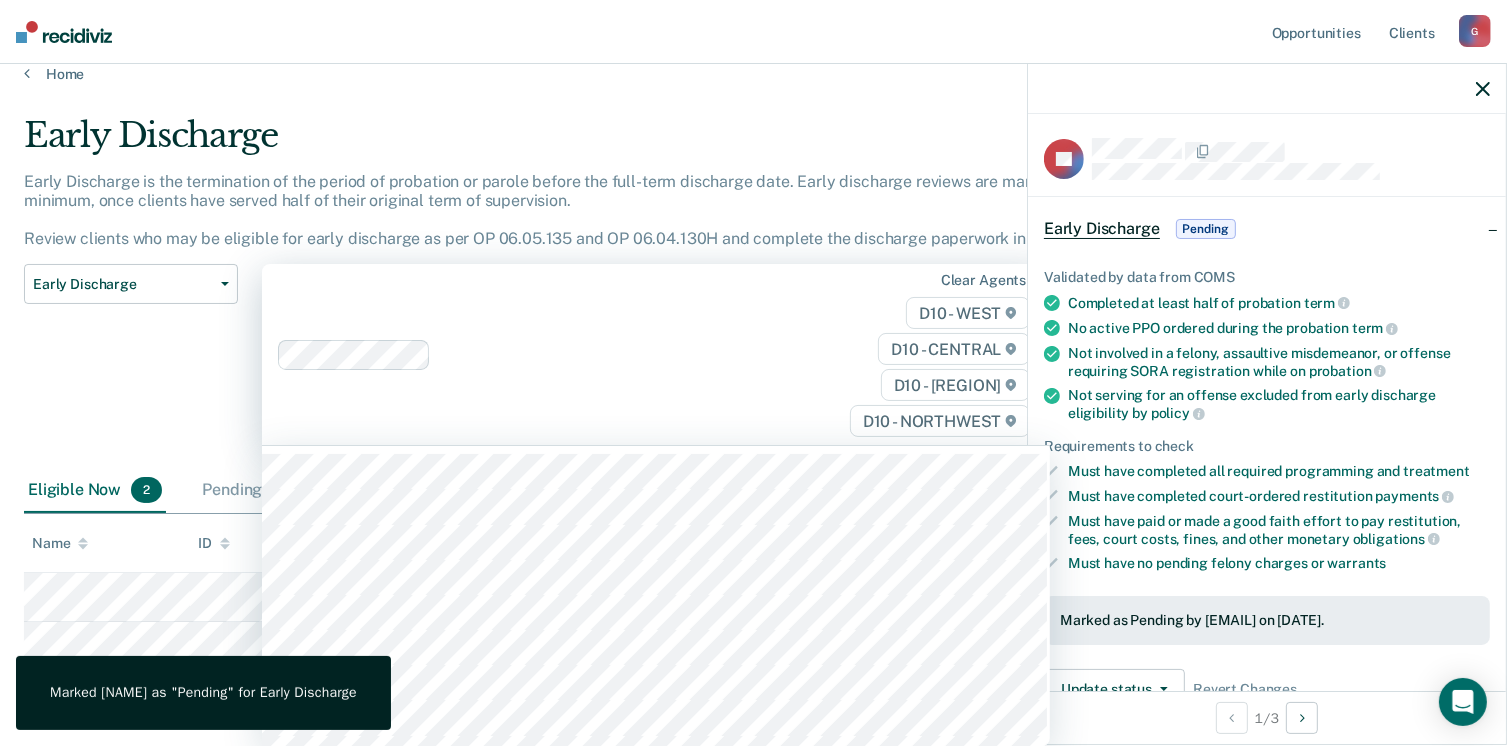 scroll, scrollTop: 24, scrollLeft: 0, axis: vertical 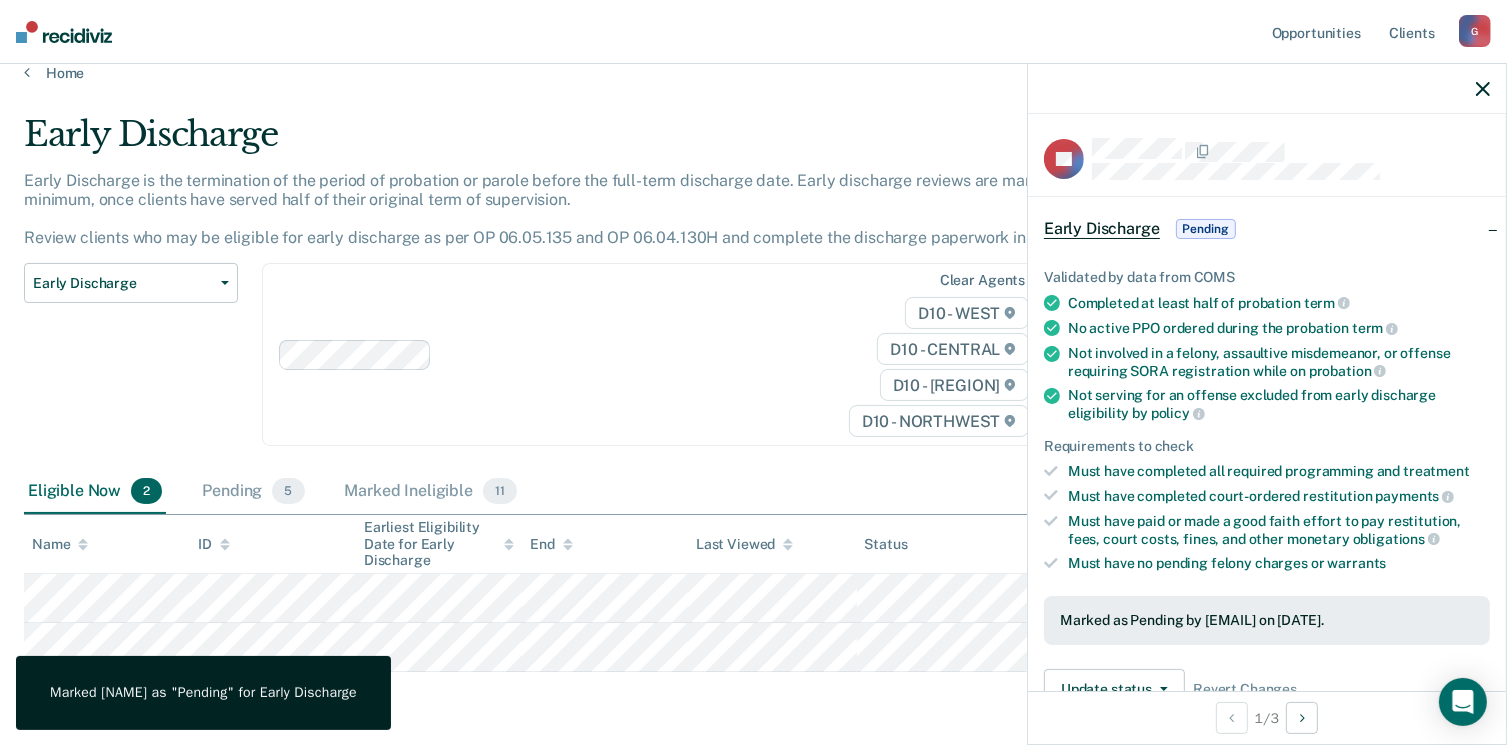 click at bounding box center [1483, 89] 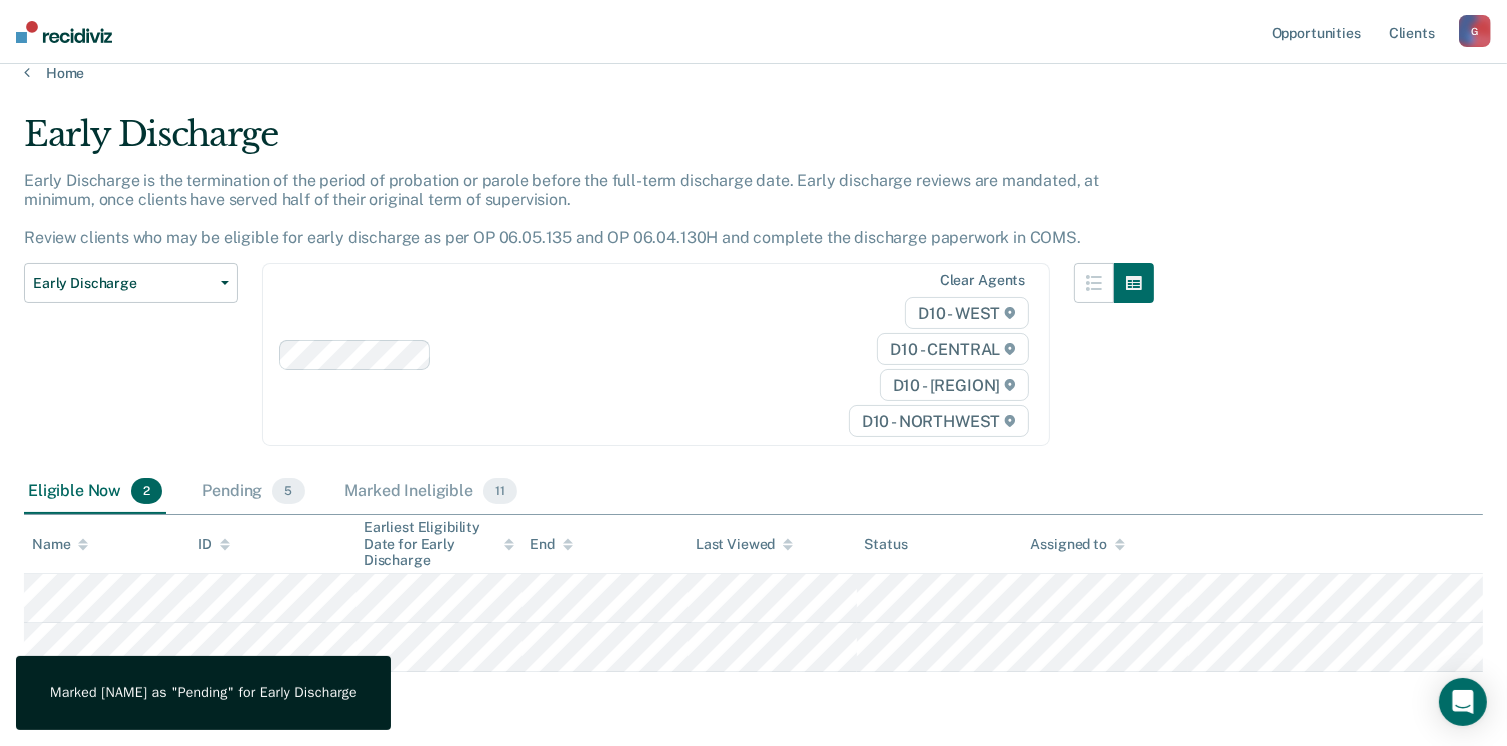 click on "Early Discharge   Early Discharge is the termination of the period of probation or parole before the full-term discharge date. Early discharge reviews are mandated, at minimum, once clients have served half of their original term of supervision. Review clients who may be eligible for early discharge as per OP 06.05.135 and OP 06.04.130H and complete the discharge paperwork in COMS. Early Discharge Classification Review Early Discharge Minimum Telephone Reporting Overdue for Discharge Supervision Level Mismatch Clear   agents D10 - WEST   D10 - CENTRAL   D10 - NORTHEAST   D10 - NORTHWEST   Eligible Now 2 Pending 5 Marked Ineligible 11
To pick up a draggable item, press the space bar.
While dragging, use the arrow keys to move the item.
Press space again to drop the item in its new position, or press escape to cancel.
Name ID Earliest Eligibility Date for Early Discharge End Last Viewed Status Assigned to" at bounding box center (753, 390) 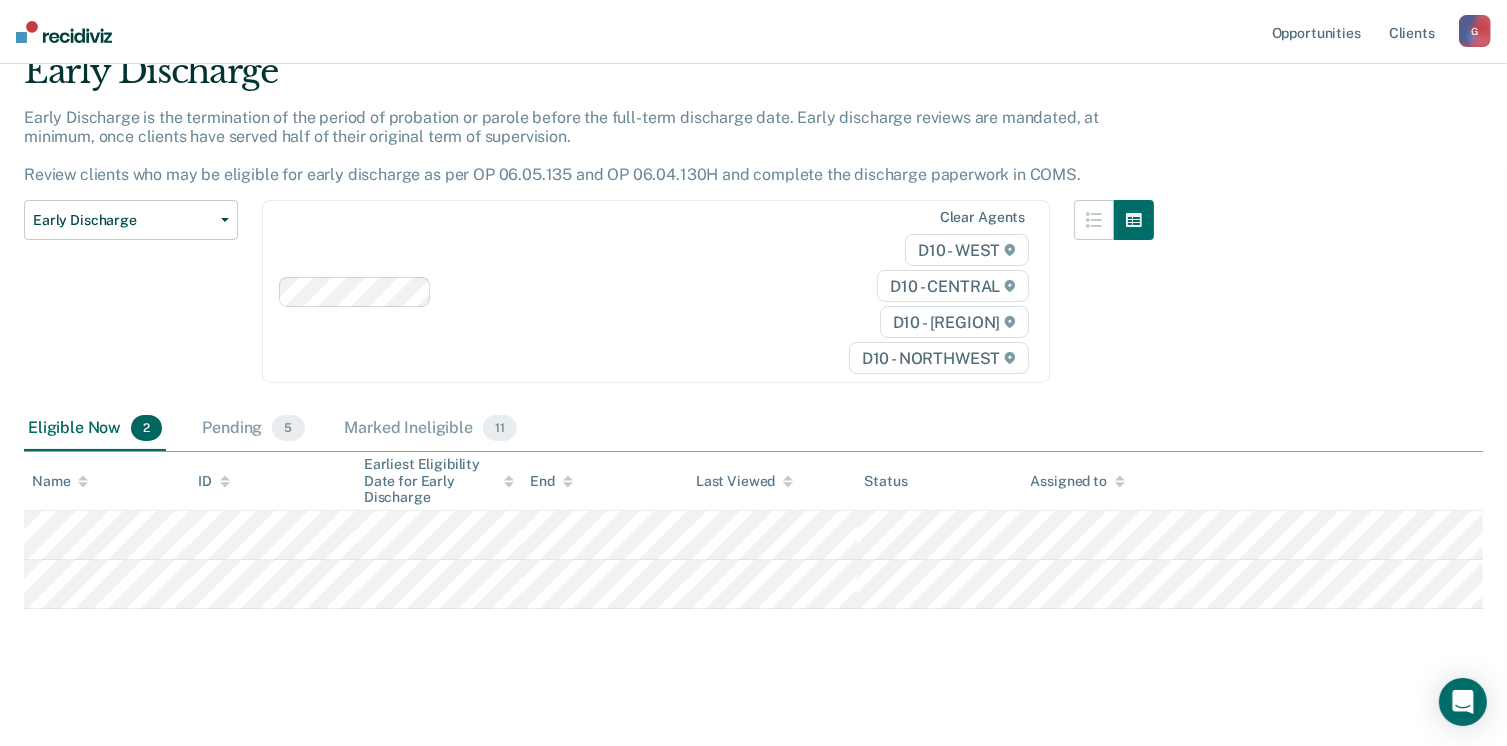 scroll, scrollTop: 92, scrollLeft: 0, axis: vertical 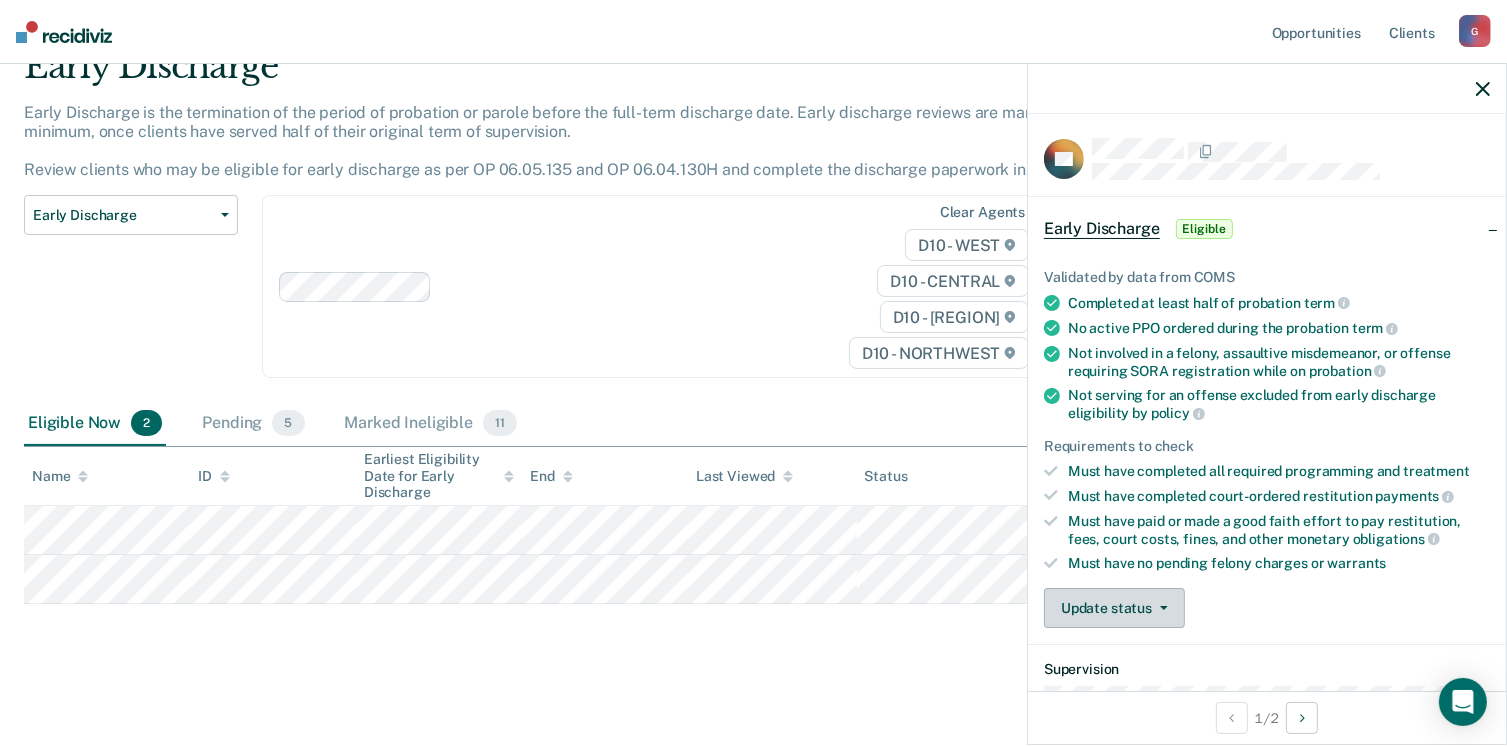 click on "Update status" at bounding box center (1114, 608) 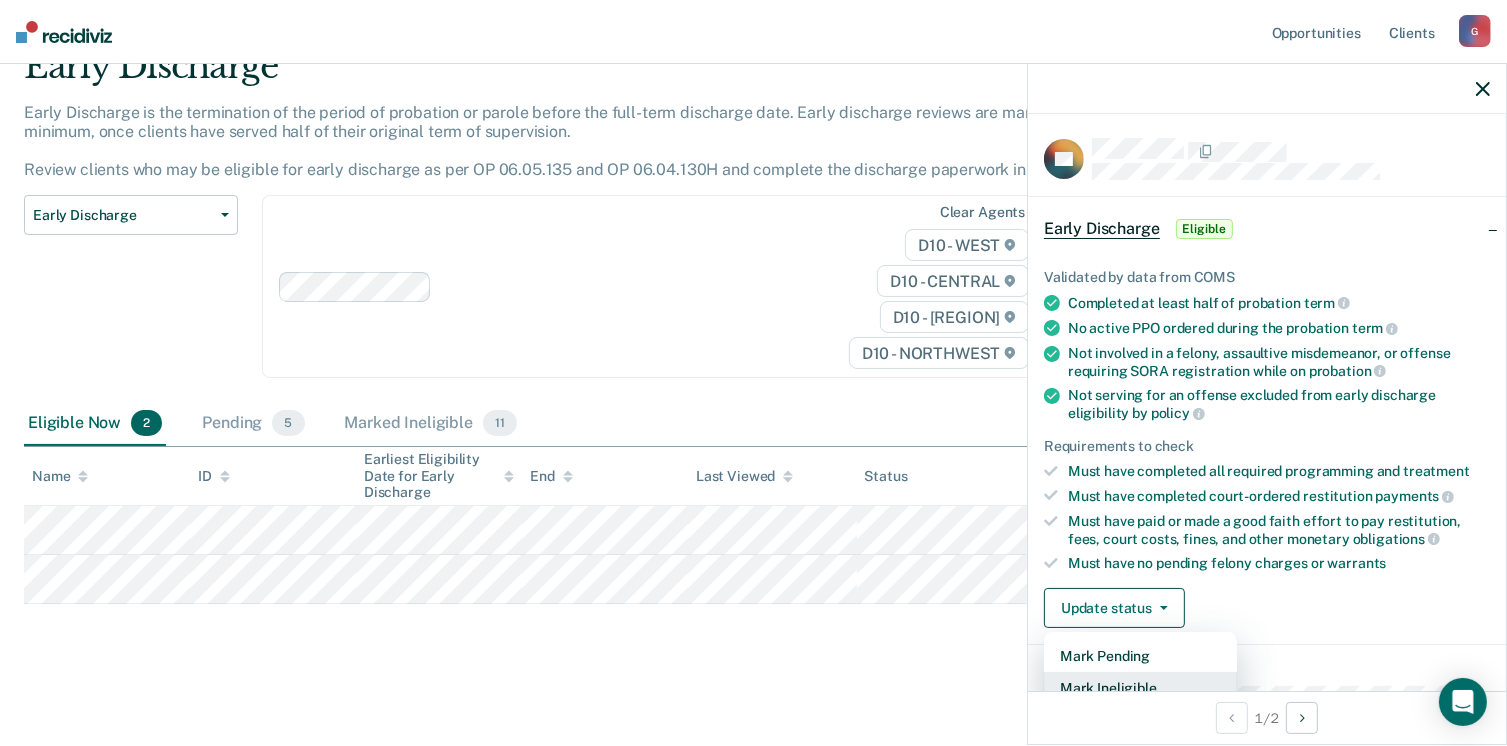 scroll, scrollTop: 5, scrollLeft: 0, axis: vertical 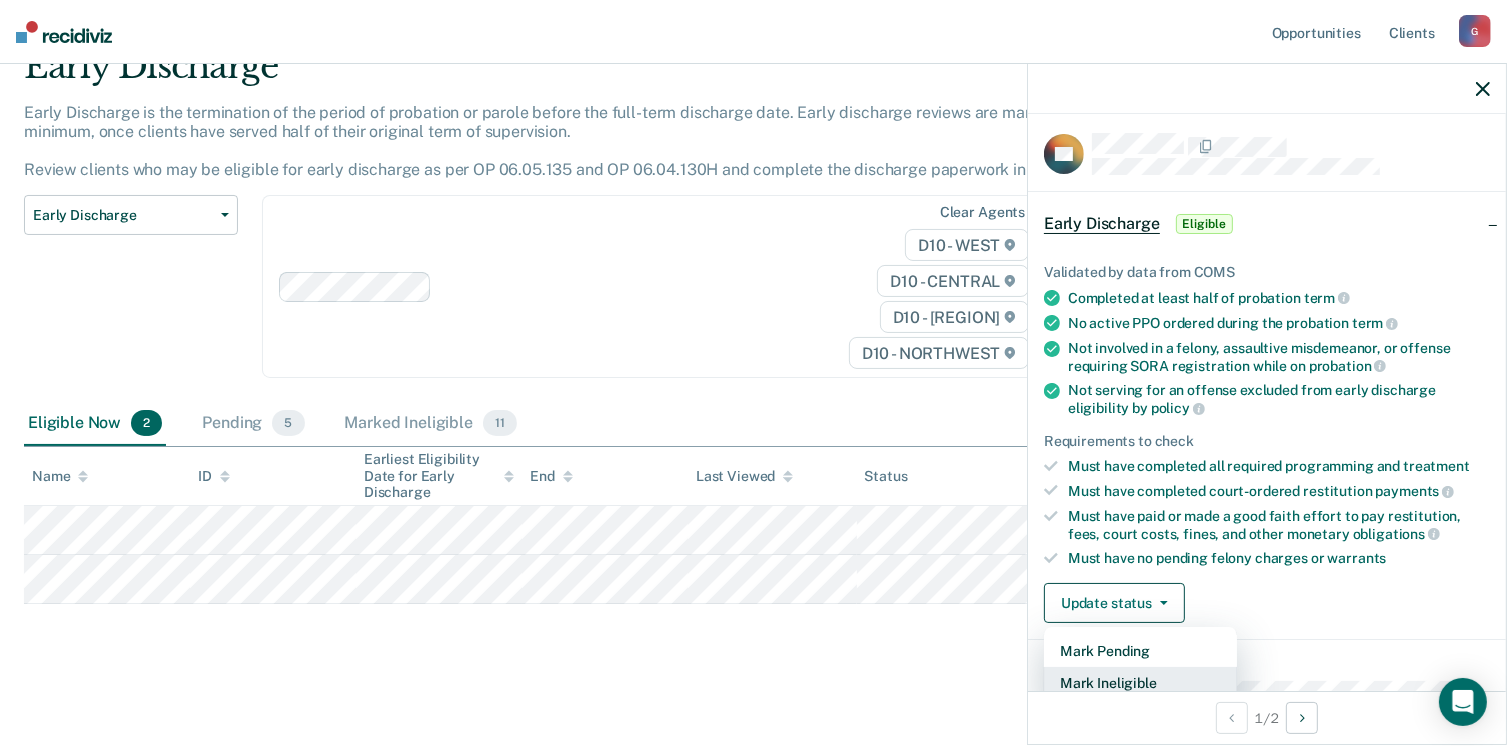 click on "Mark Ineligible" at bounding box center [1140, 683] 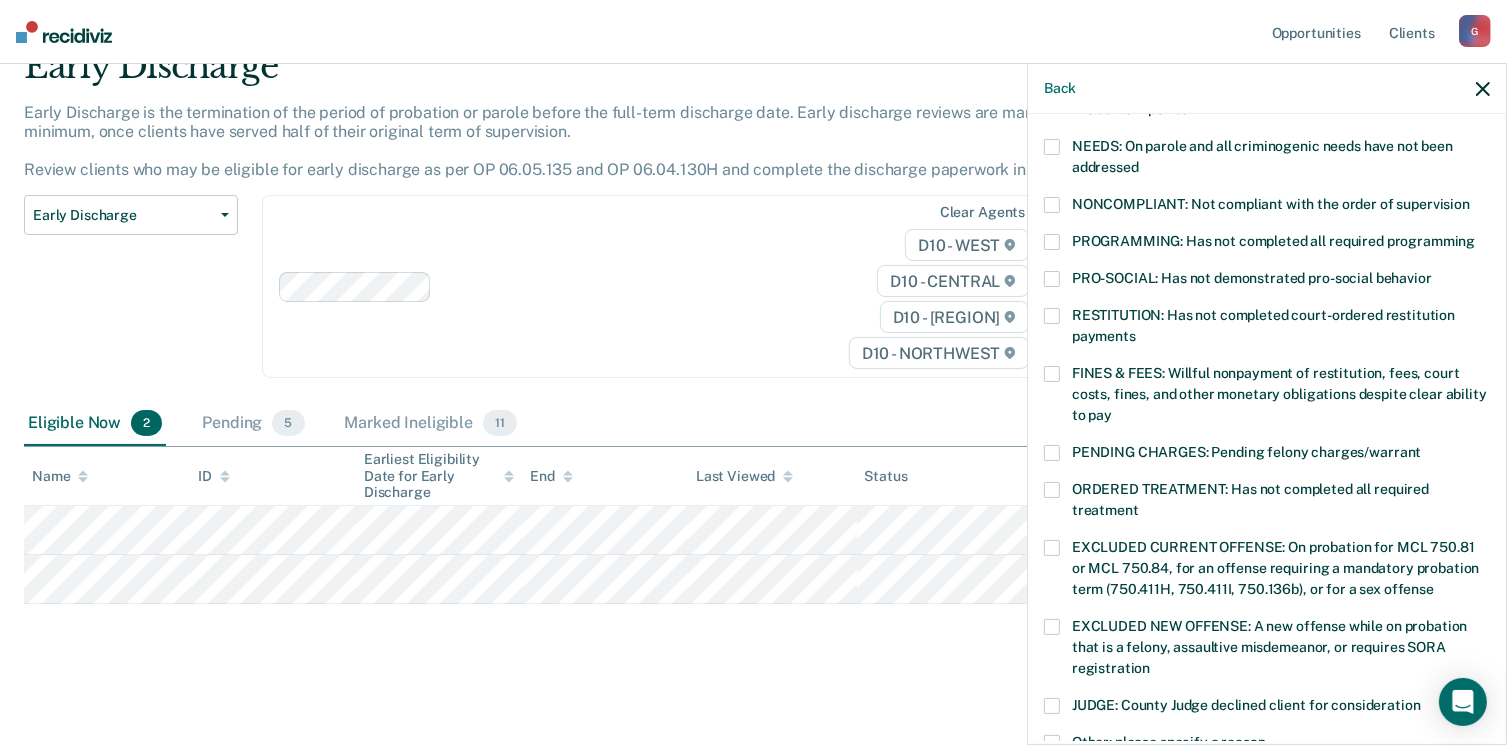 scroll, scrollTop: 318, scrollLeft: 0, axis: vertical 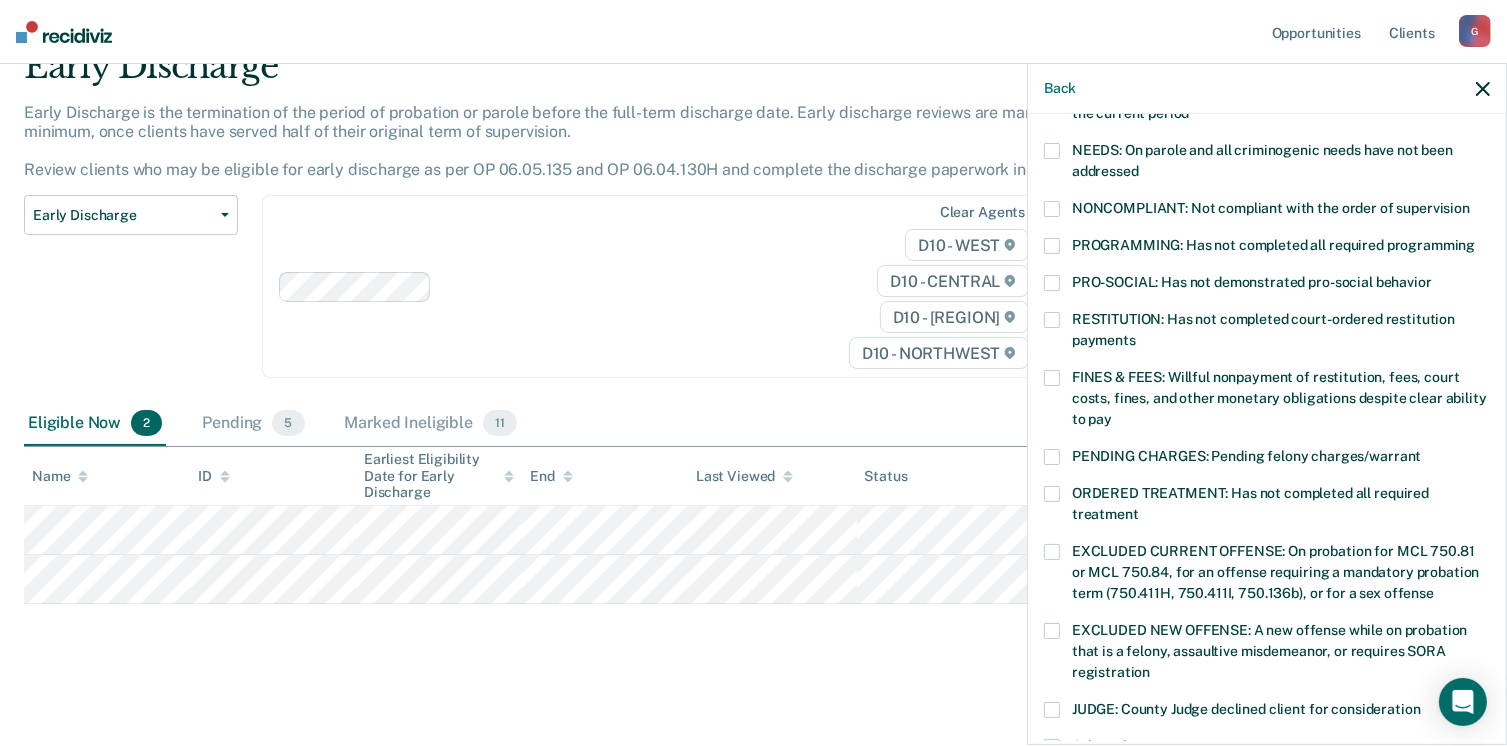 click at bounding box center [1052, 246] 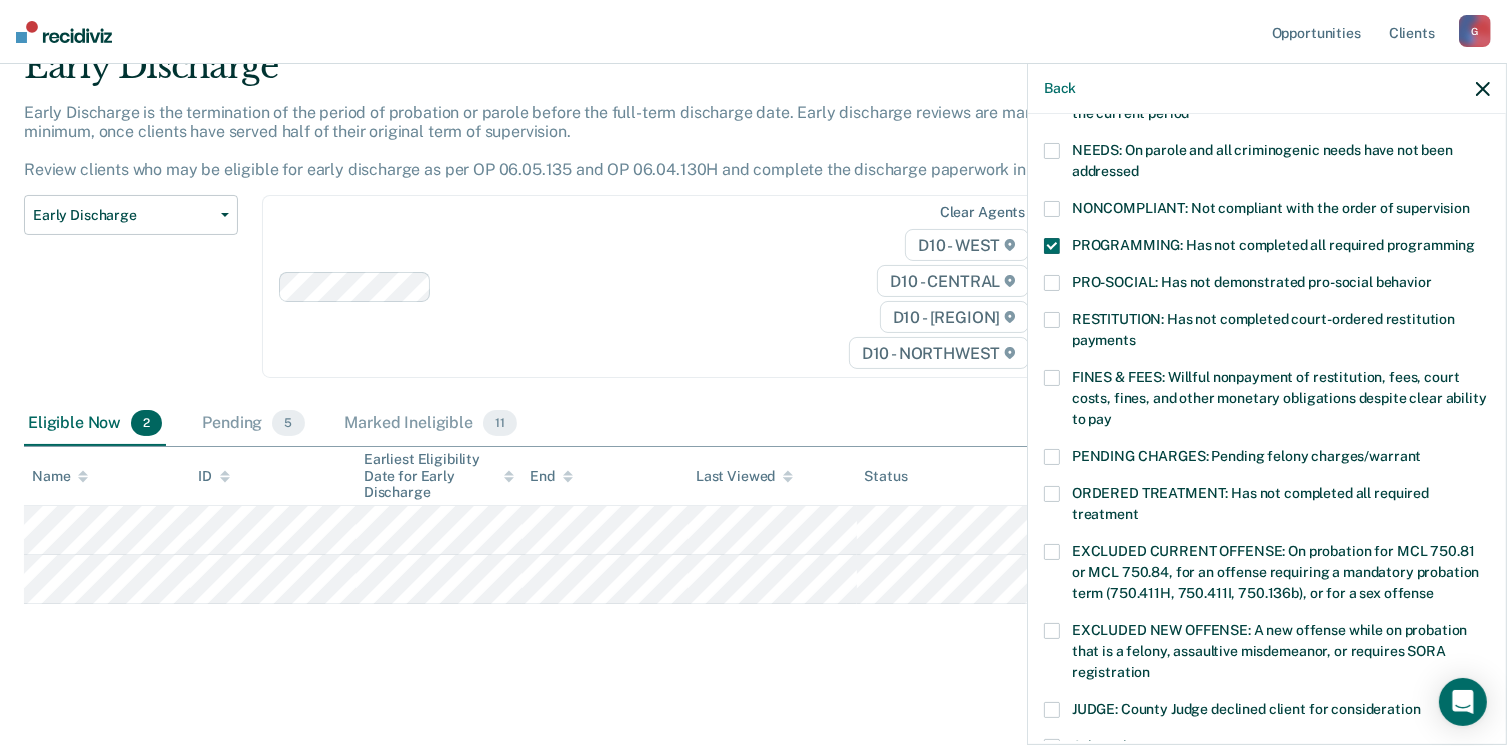 click at bounding box center [1052, 378] 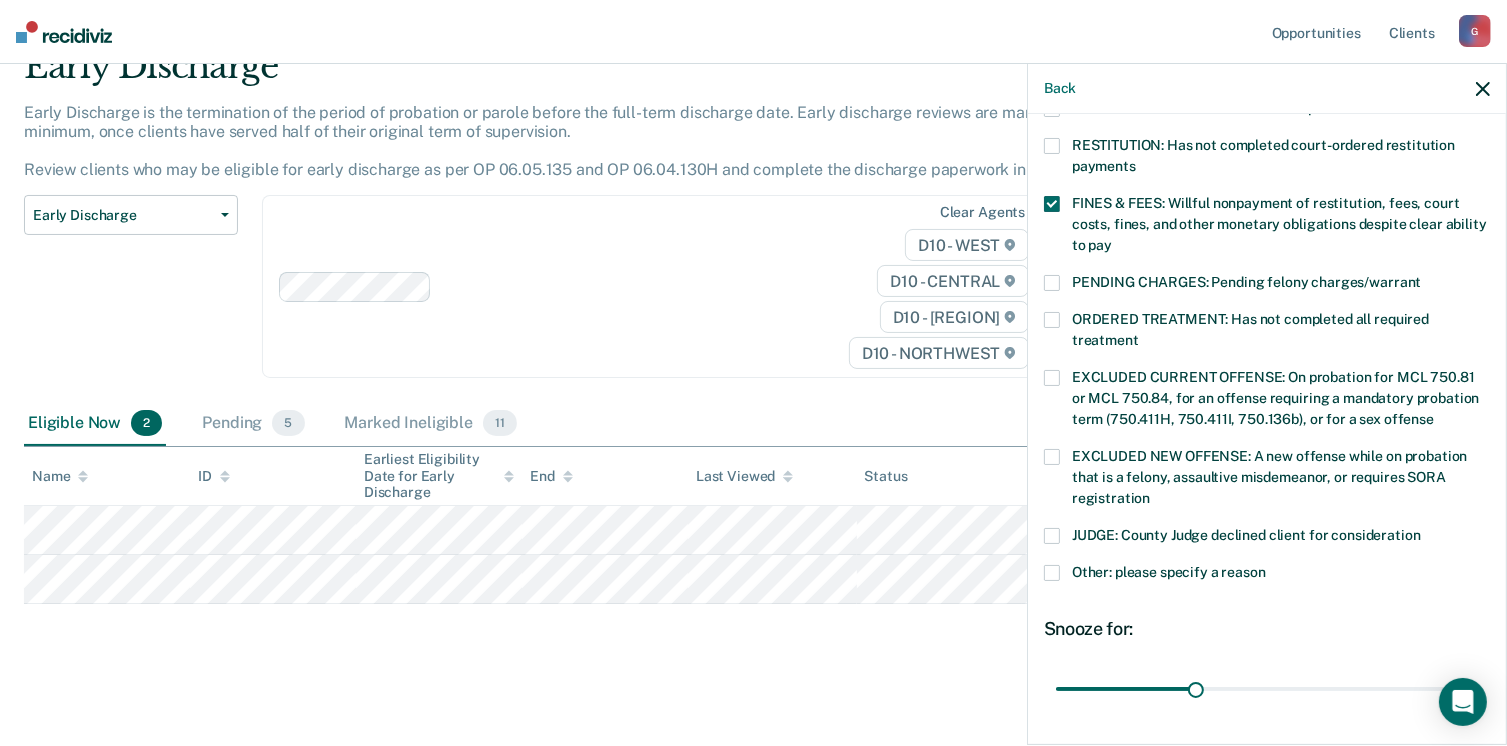 scroll, scrollTop: 503, scrollLeft: 0, axis: vertical 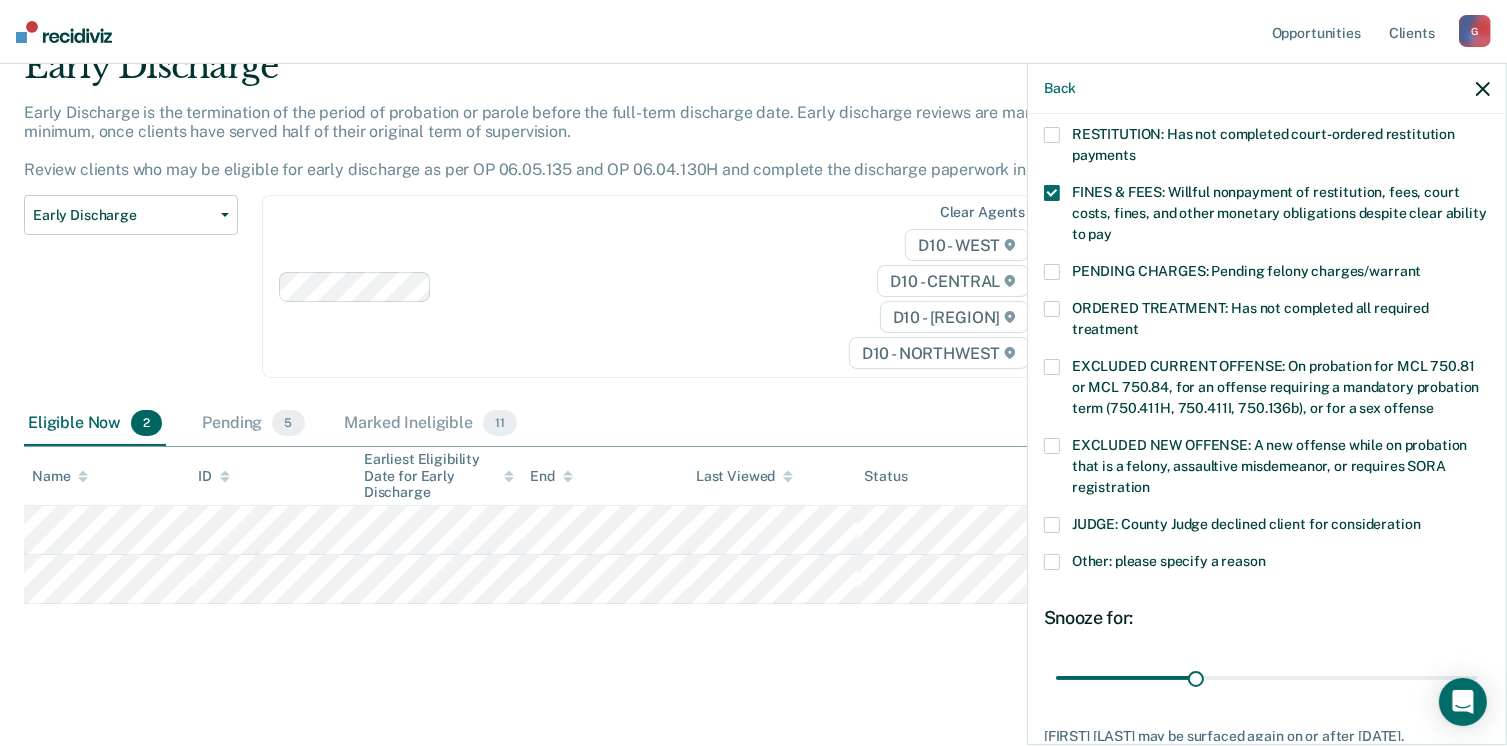 click at bounding box center [1052, 309] 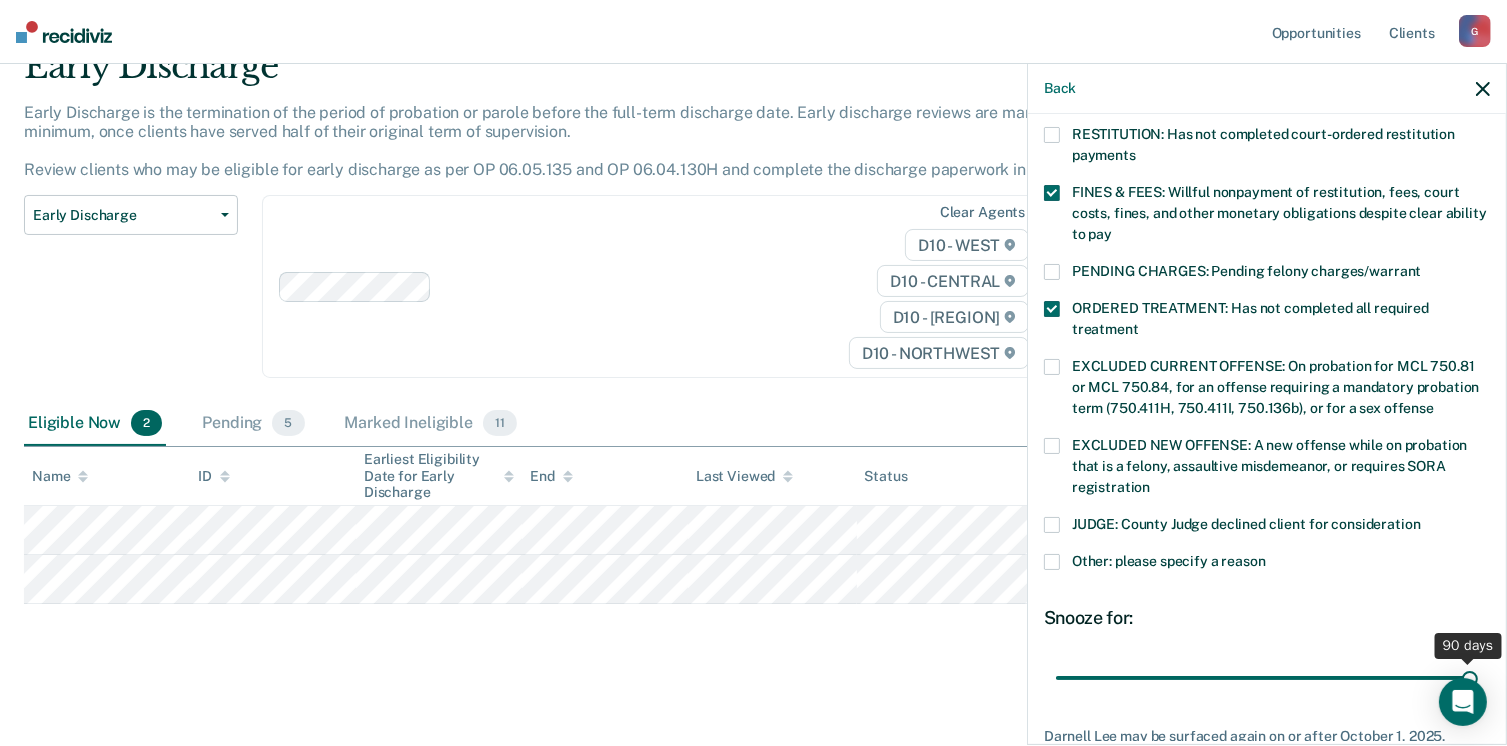drag, startPoint x: 1194, startPoint y: 678, endPoint x: 1523, endPoint y: 637, distance: 331.54486 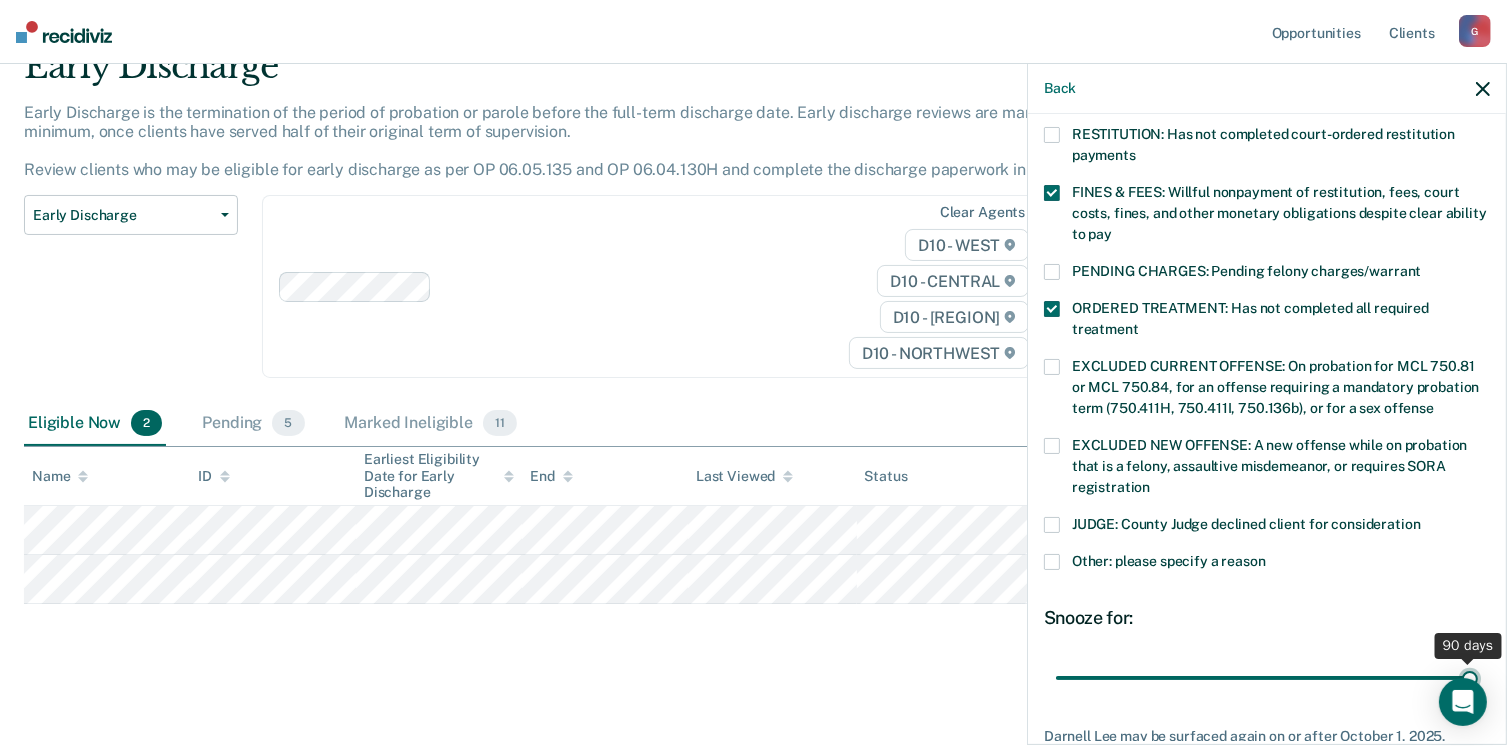 type on "90" 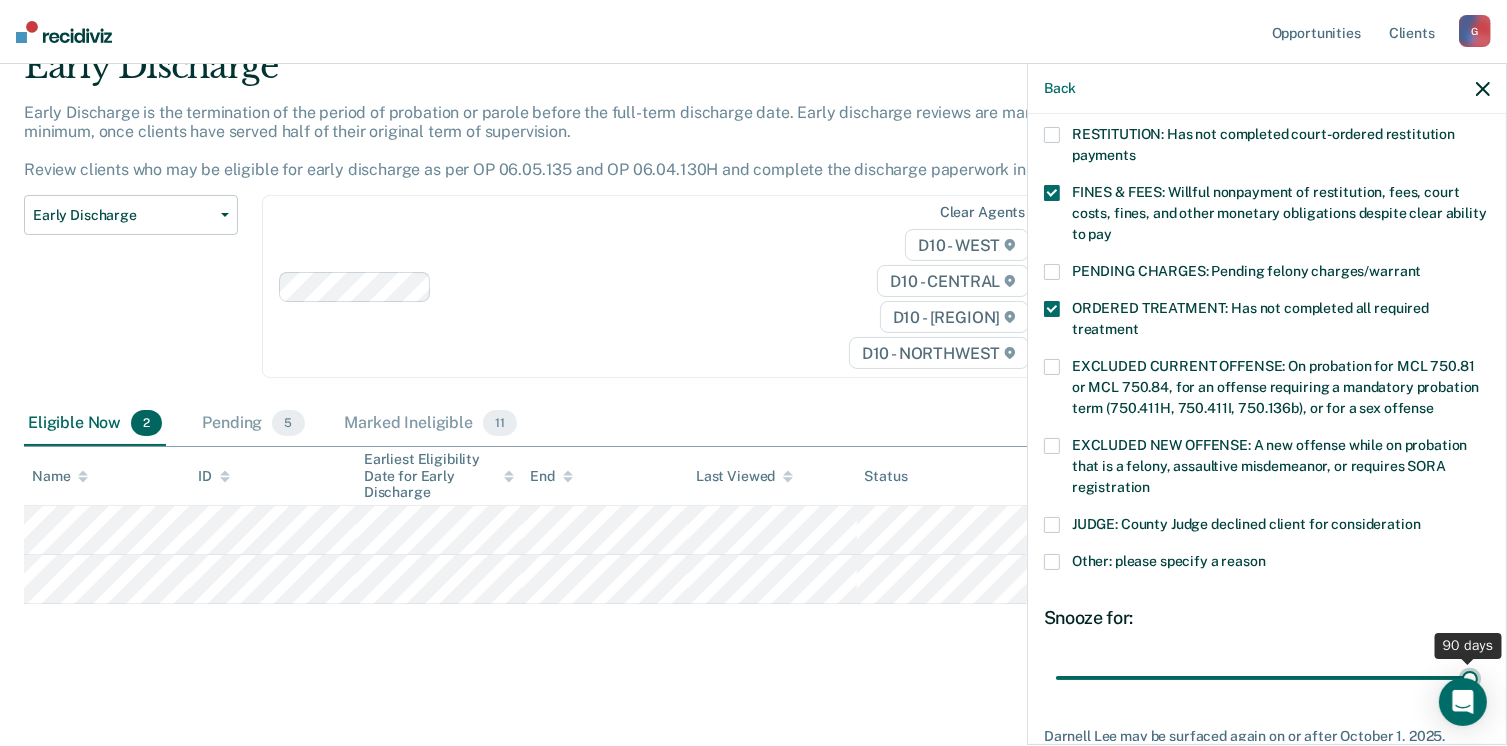 click at bounding box center (1267, 678) 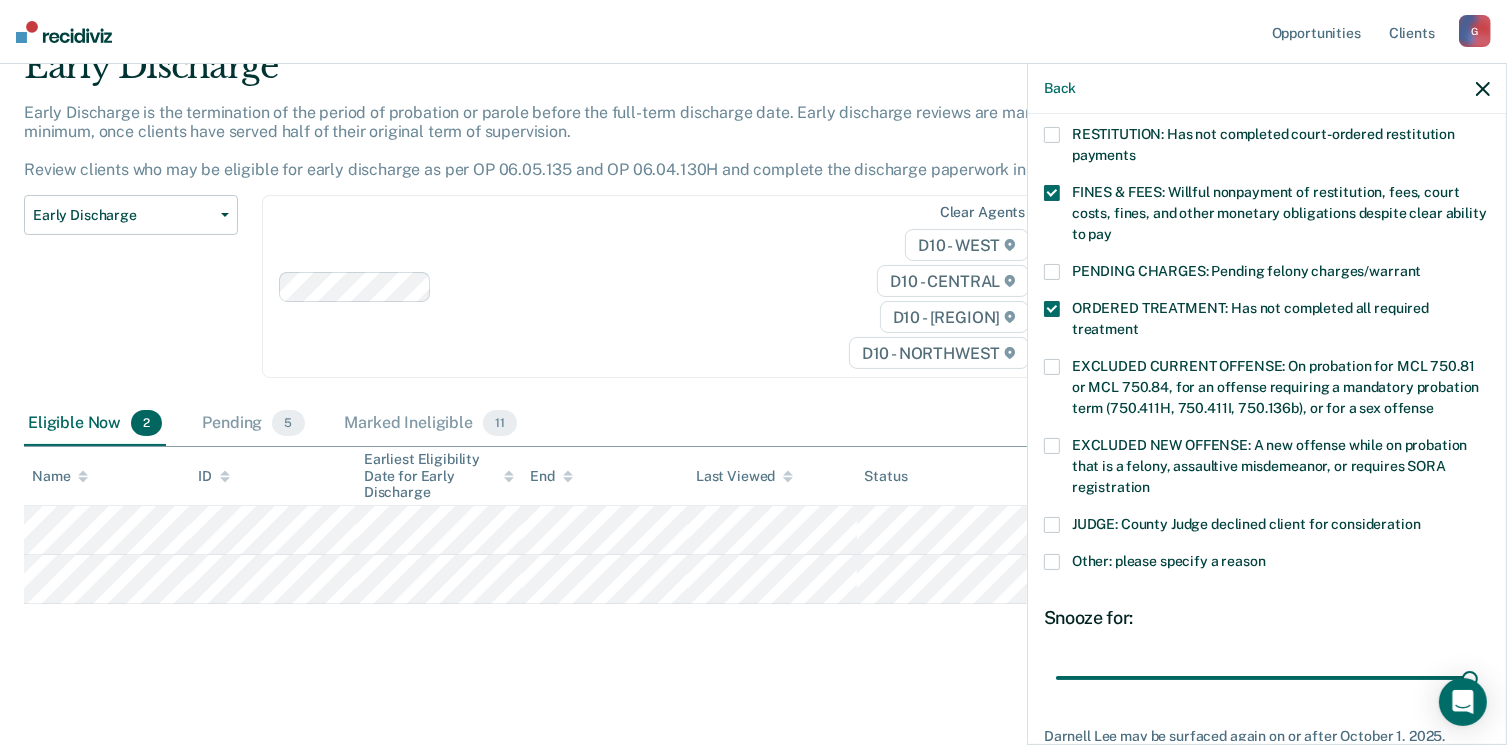 scroll, scrollTop: 647, scrollLeft: 0, axis: vertical 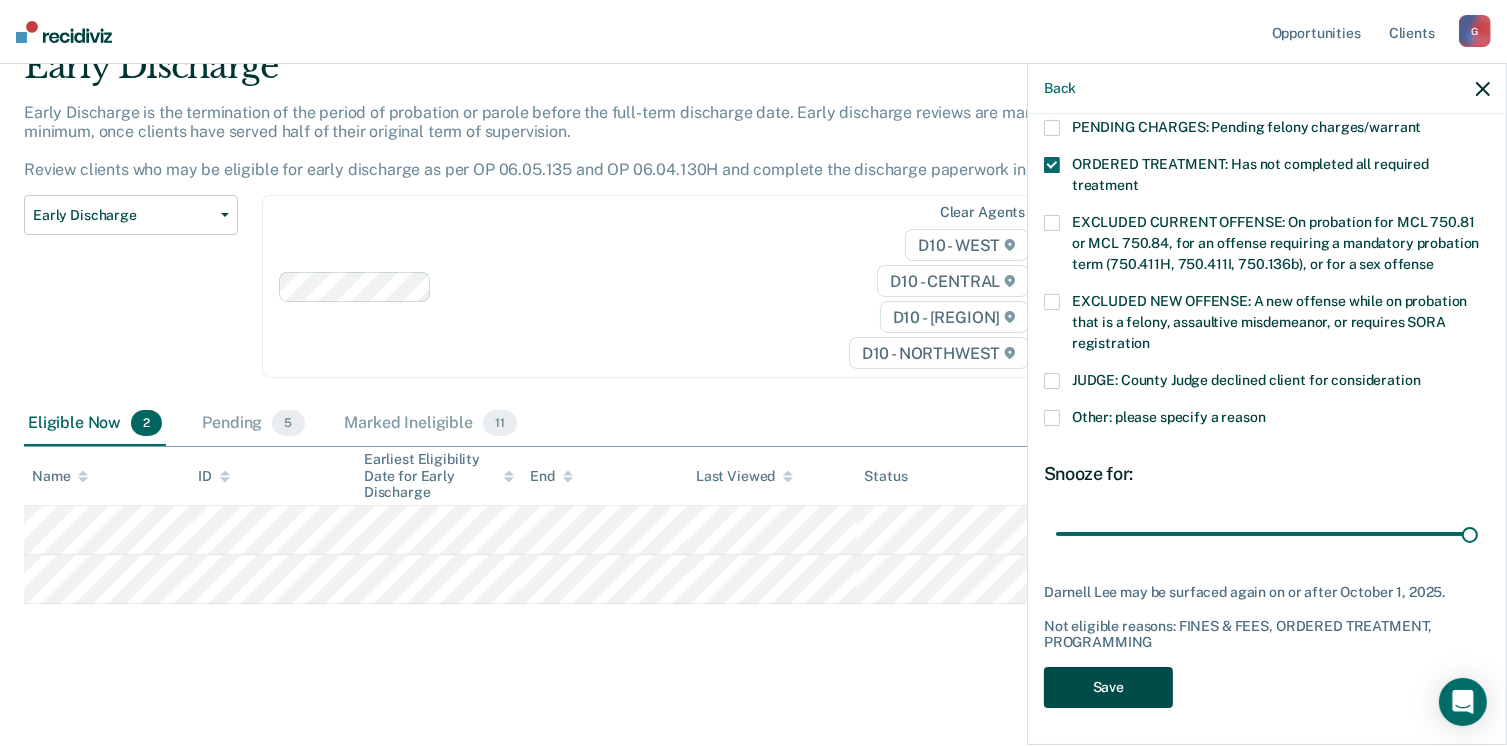 click on "Save" at bounding box center (1108, 687) 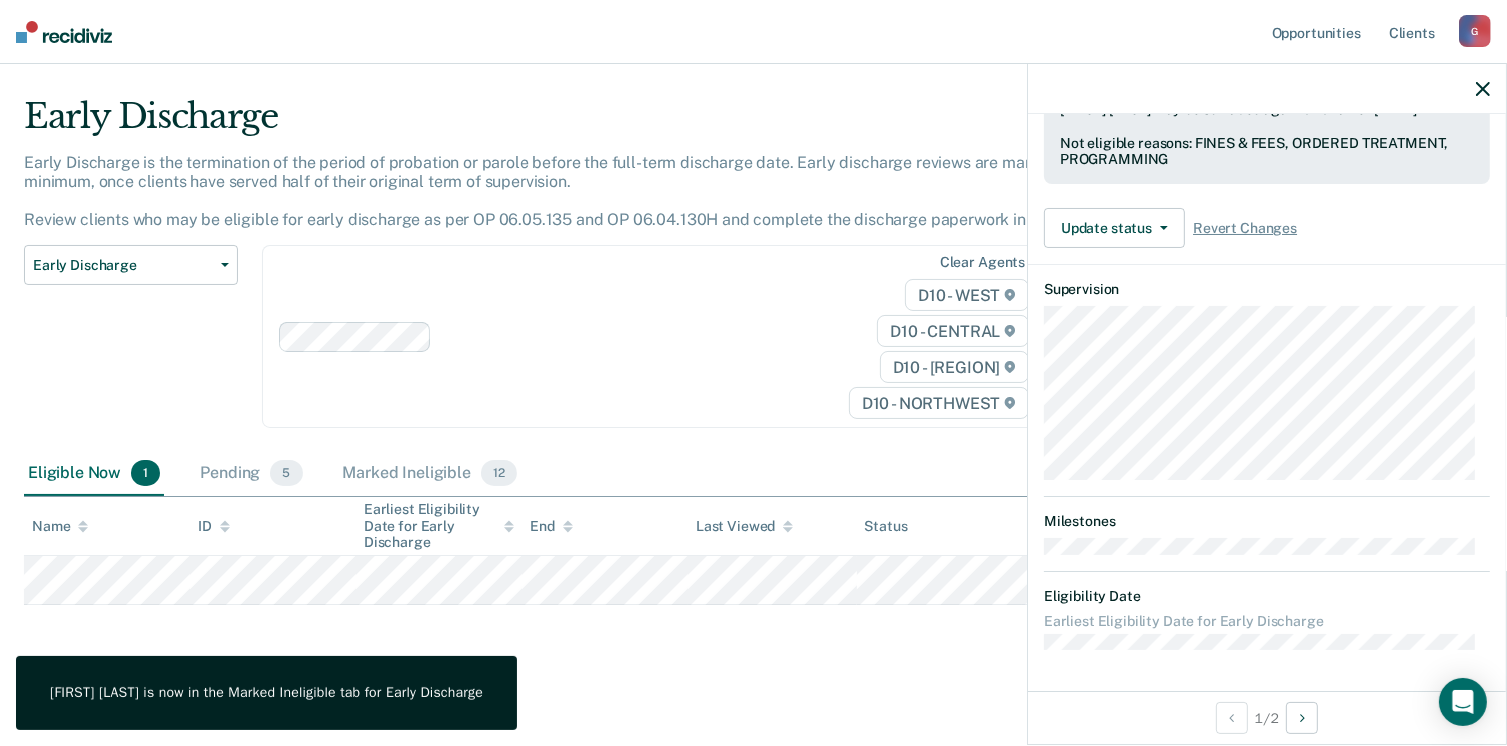 scroll, scrollTop: 519, scrollLeft: 0, axis: vertical 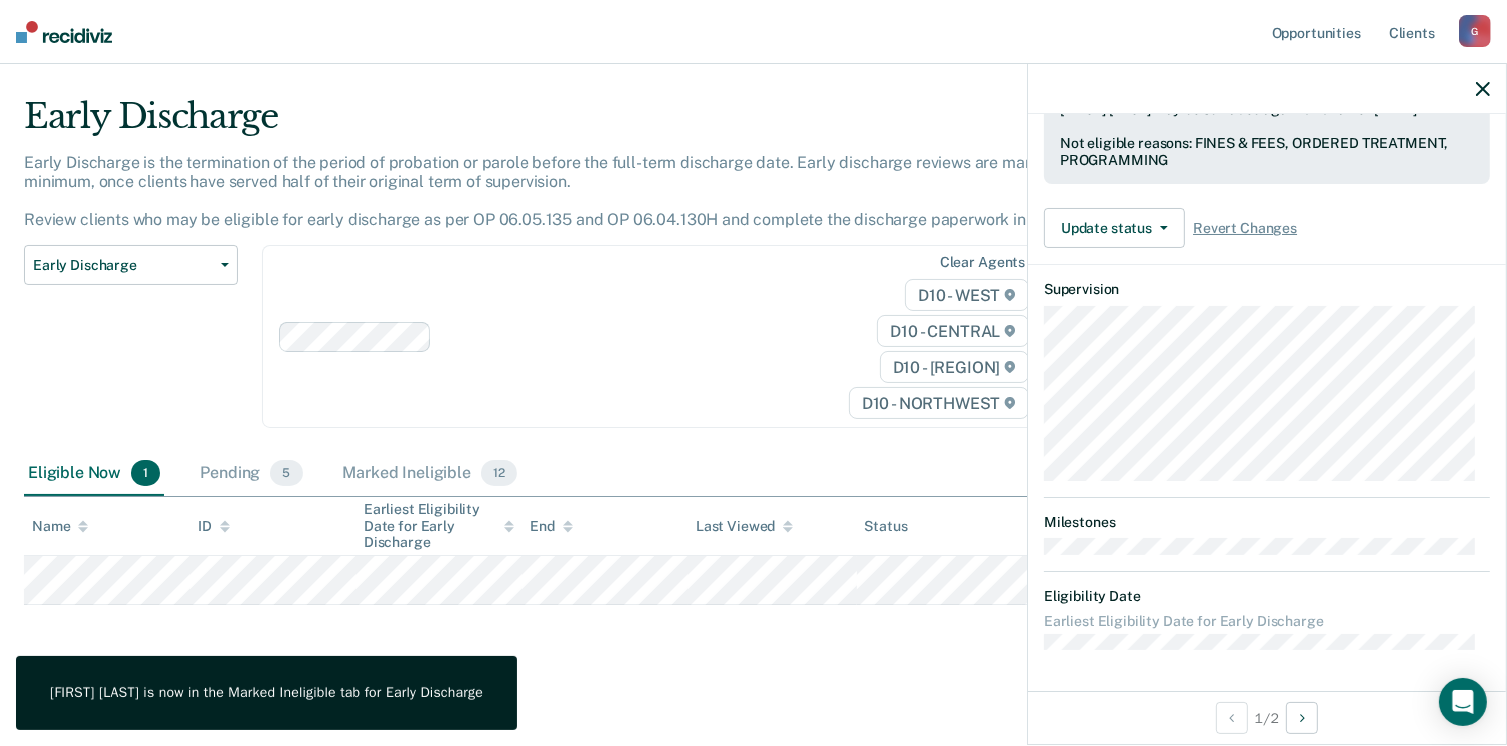 click on "Early Discharge   Early Discharge is the termination of the period of probation or parole before the full-term discharge date. Early discharge reviews are mandated, at minimum, once clients have served half of their original term of supervision. Review clients who may be eligible for early discharge as per OP 06.05.135 and OP 06.04.130H and complete the discharge paperwork in COMS. Early Discharge Classification Review Early Discharge Minimum Telephone Reporting Overdue for Discharge Supervision Level Mismatch Clear   agents [AGENCY] - WEST   [AGENCY] - CENTRAL   [AGENCY] - NORTHEAST   [AGENCY] - NORTHWEST   Eligible Now 1 Pending 5 Marked Ineligible 12
To pick up a draggable item, press the space bar.
While dragging, use the arrow keys to move the item.
Press space again to drop the item in its new position, or press escape to cancel.
Name ID Earliest Eligibility Date for Early Discharge End Last Viewed Status Assigned to" at bounding box center [753, 403] 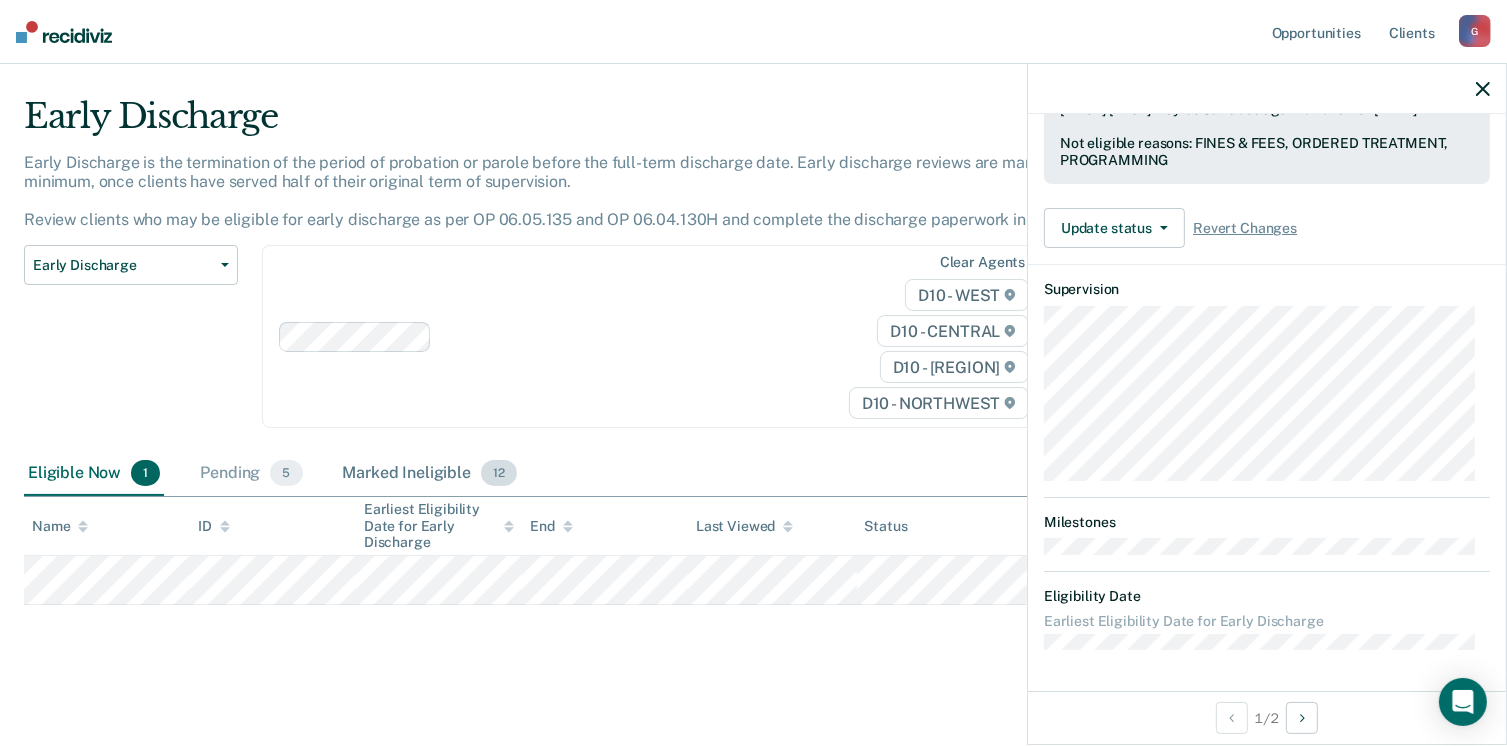 click on "Marked Ineligible 12" at bounding box center [430, 474] 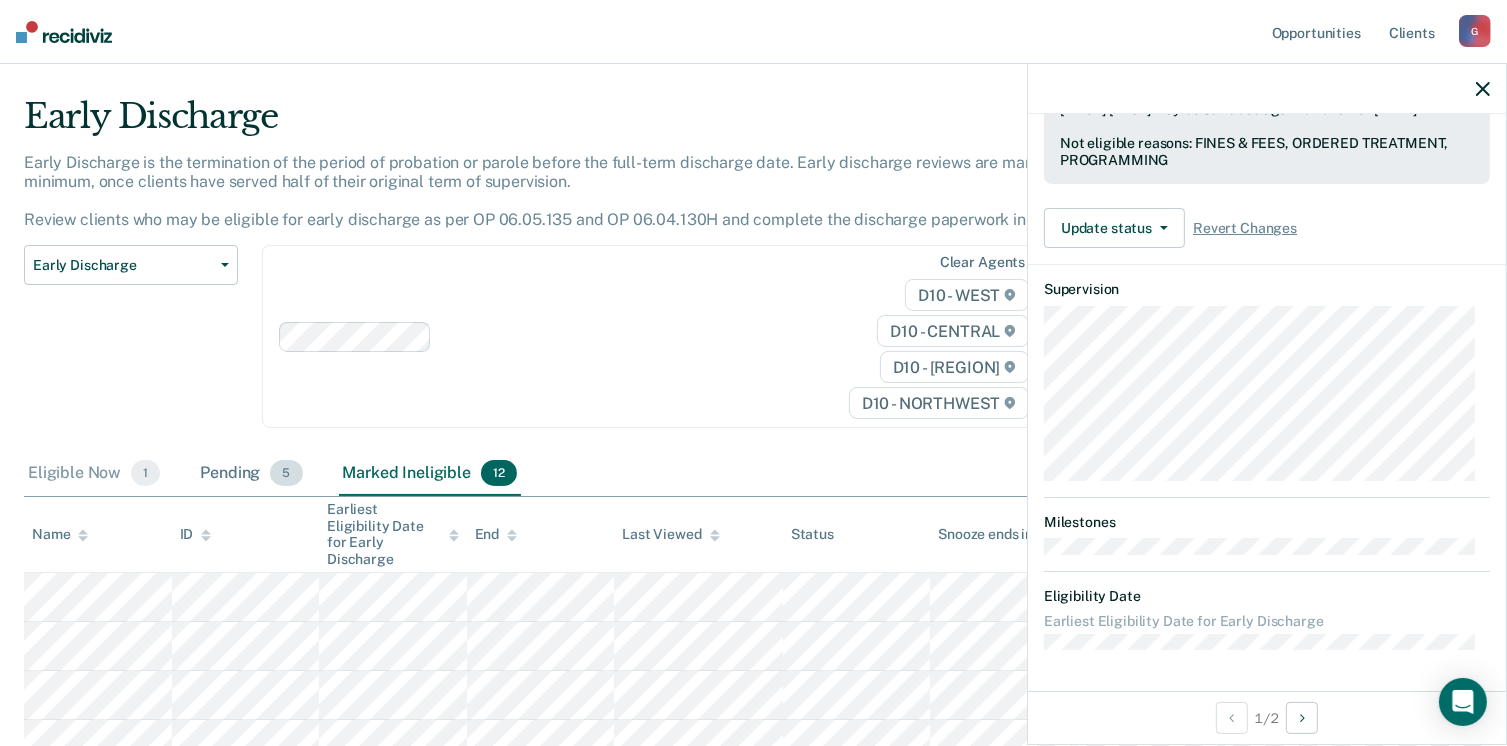 click on "Pending 5" at bounding box center [251, 474] 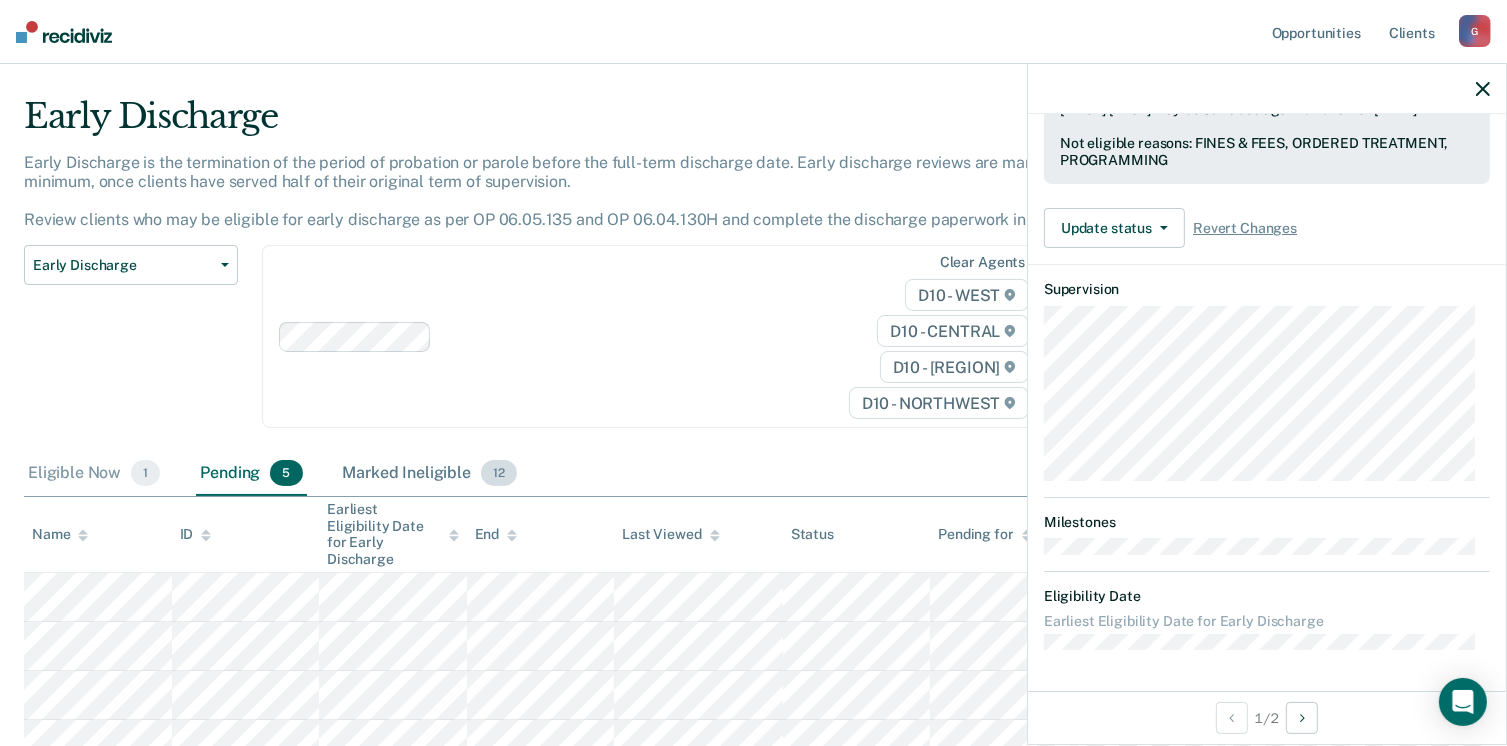 click on "Marked Ineligible 12" at bounding box center (430, 474) 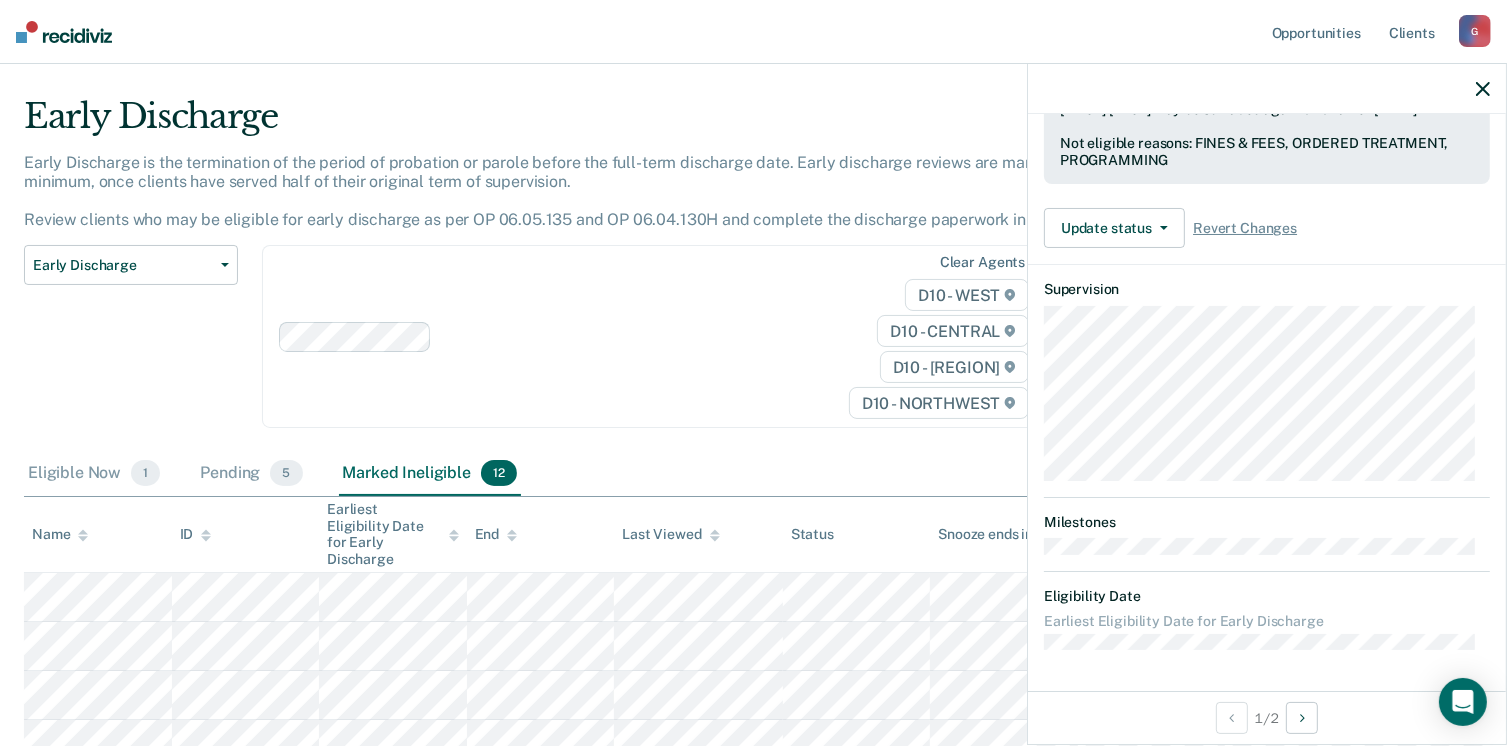 scroll, scrollTop: 59, scrollLeft: 0, axis: vertical 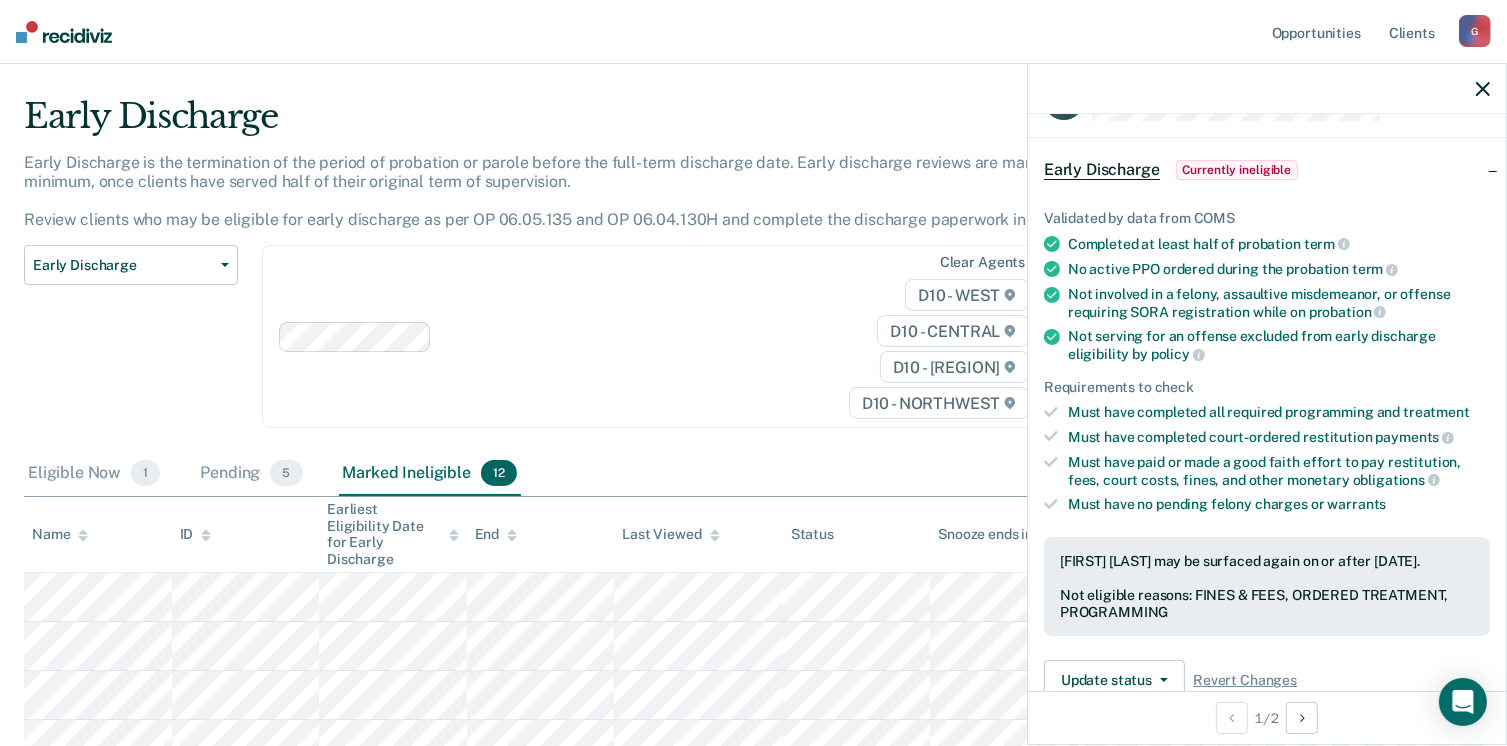 click on "Early Discharge Classification Review Early Discharge Minimum Telephone Reporting Overdue for Discharge Supervision Level Mismatch" at bounding box center [131, 348] 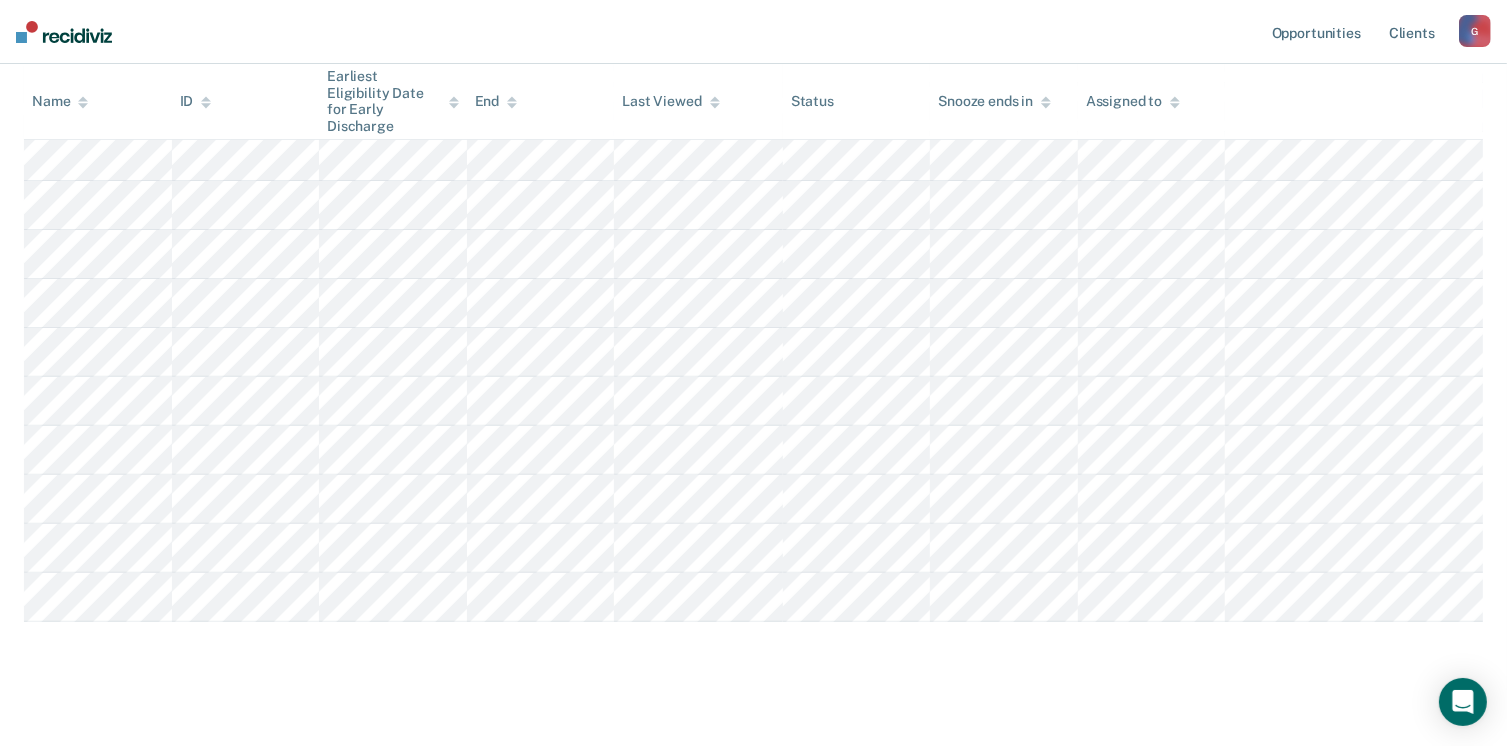scroll, scrollTop: 0, scrollLeft: 0, axis: both 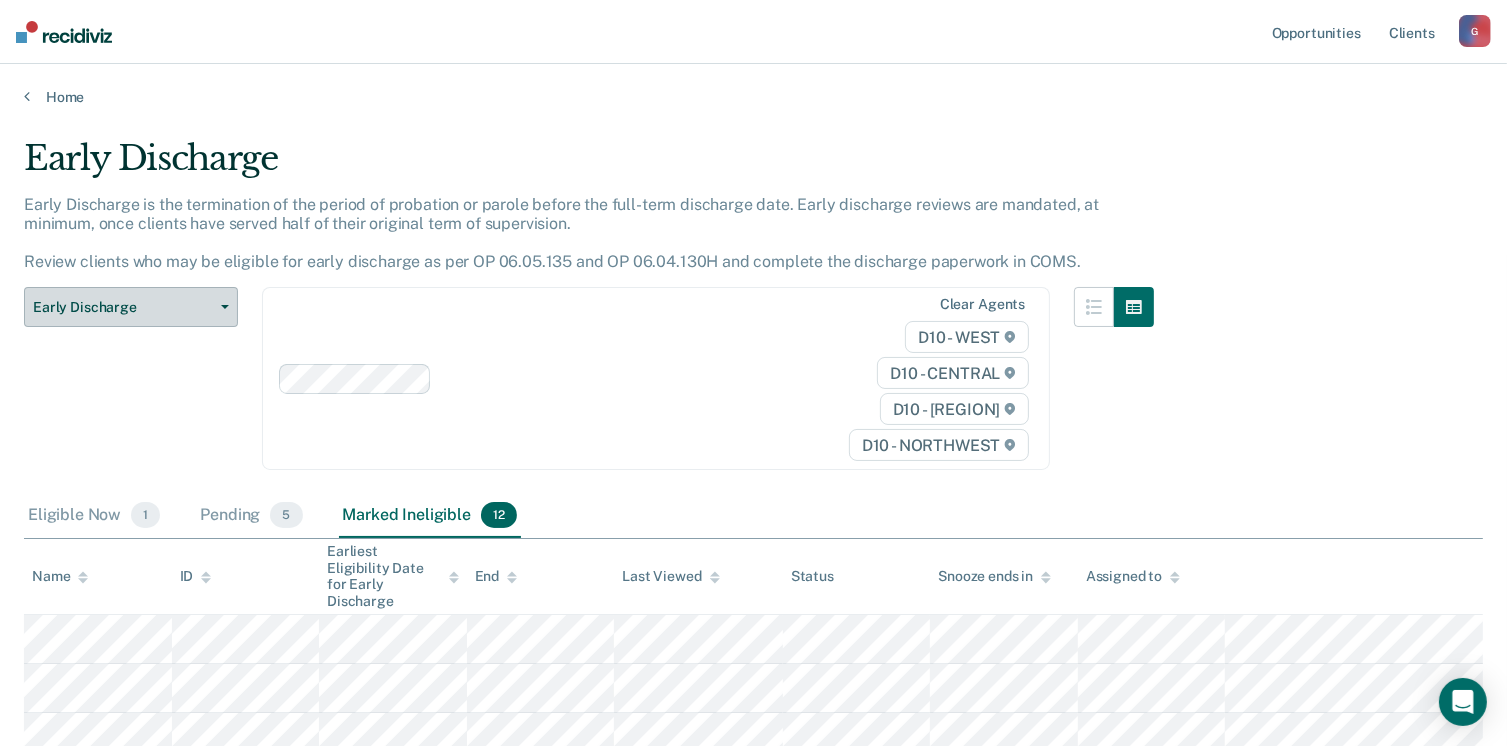 click on "Early Discharge" at bounding box center [123, 307] 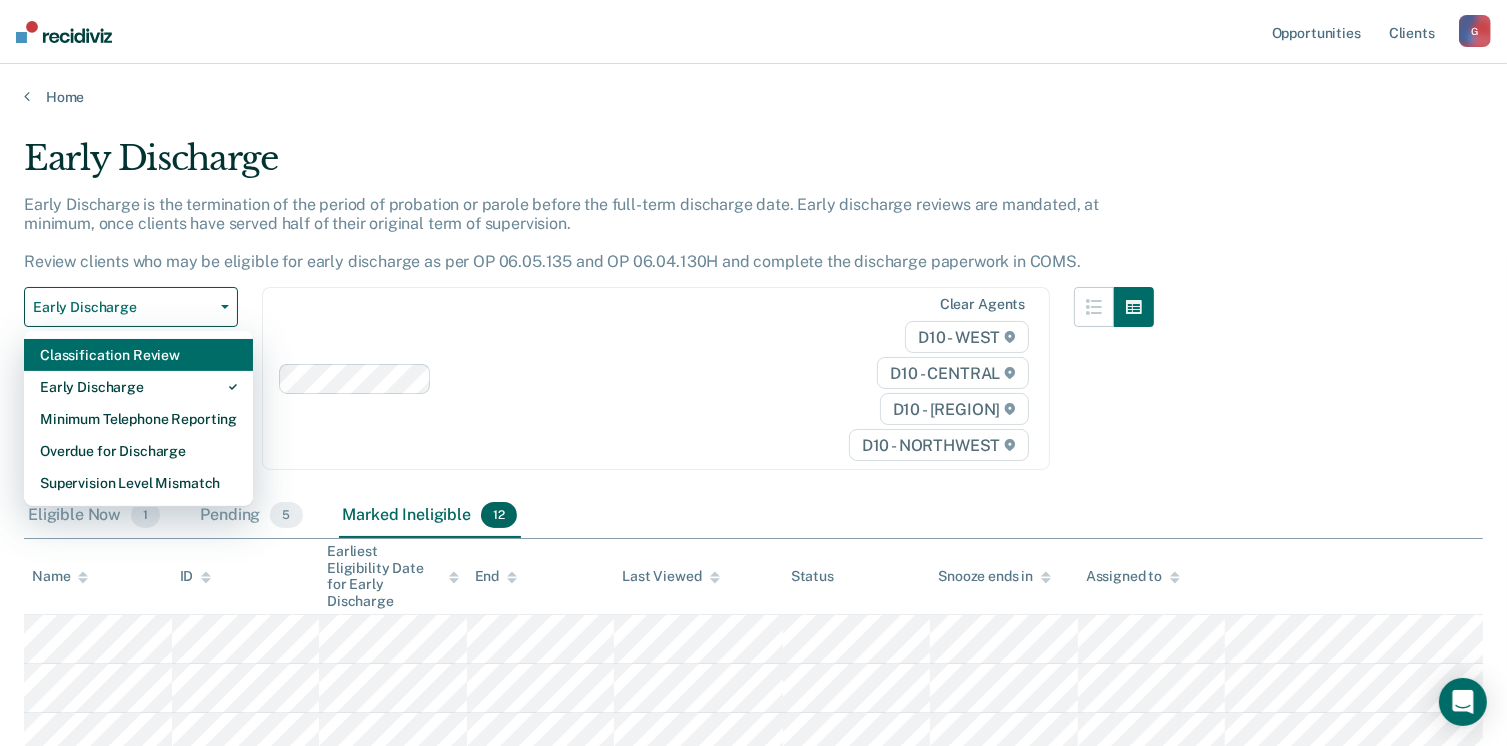 click on "Classification Review" at bounding box center (138, 355) 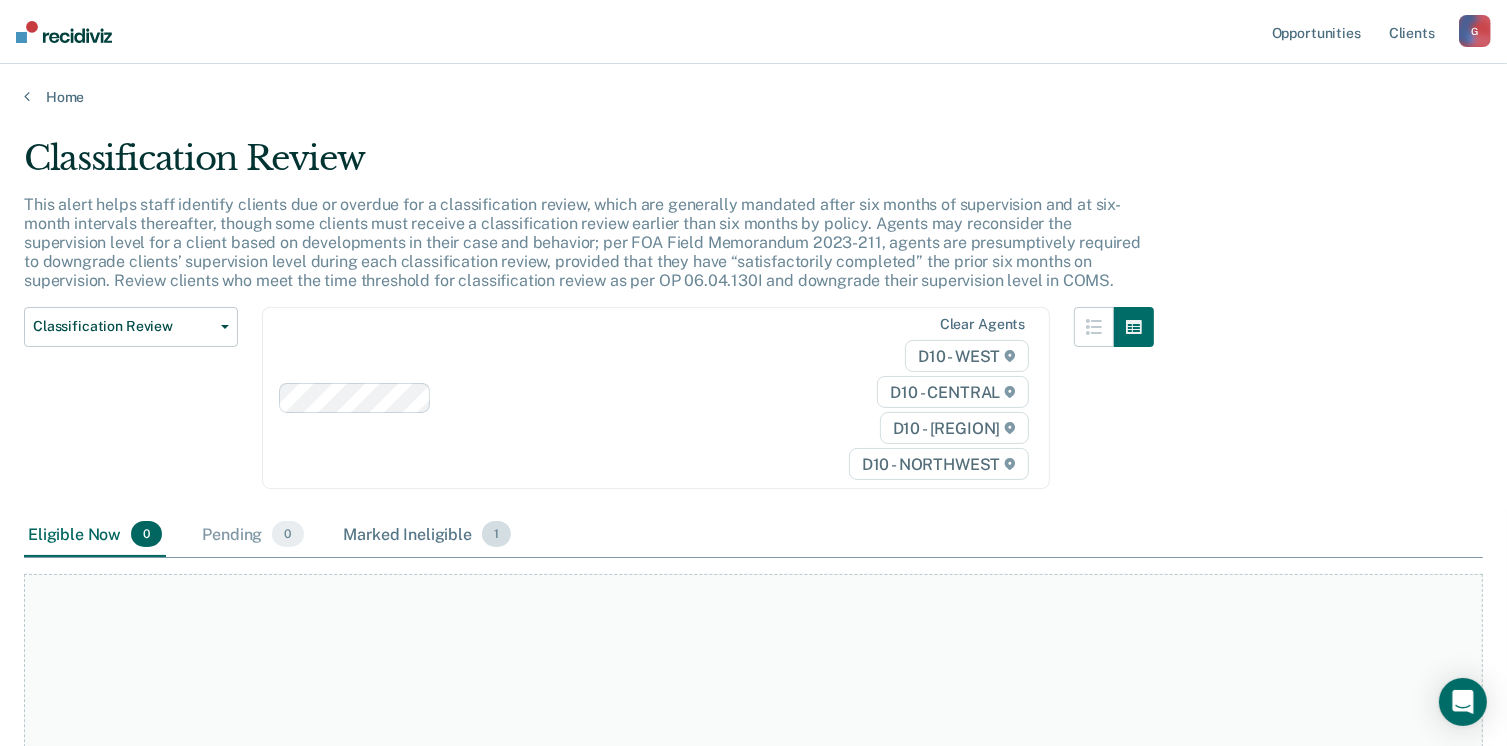 click on "Marked Ineligible 1" at bounding box center (428, 535) 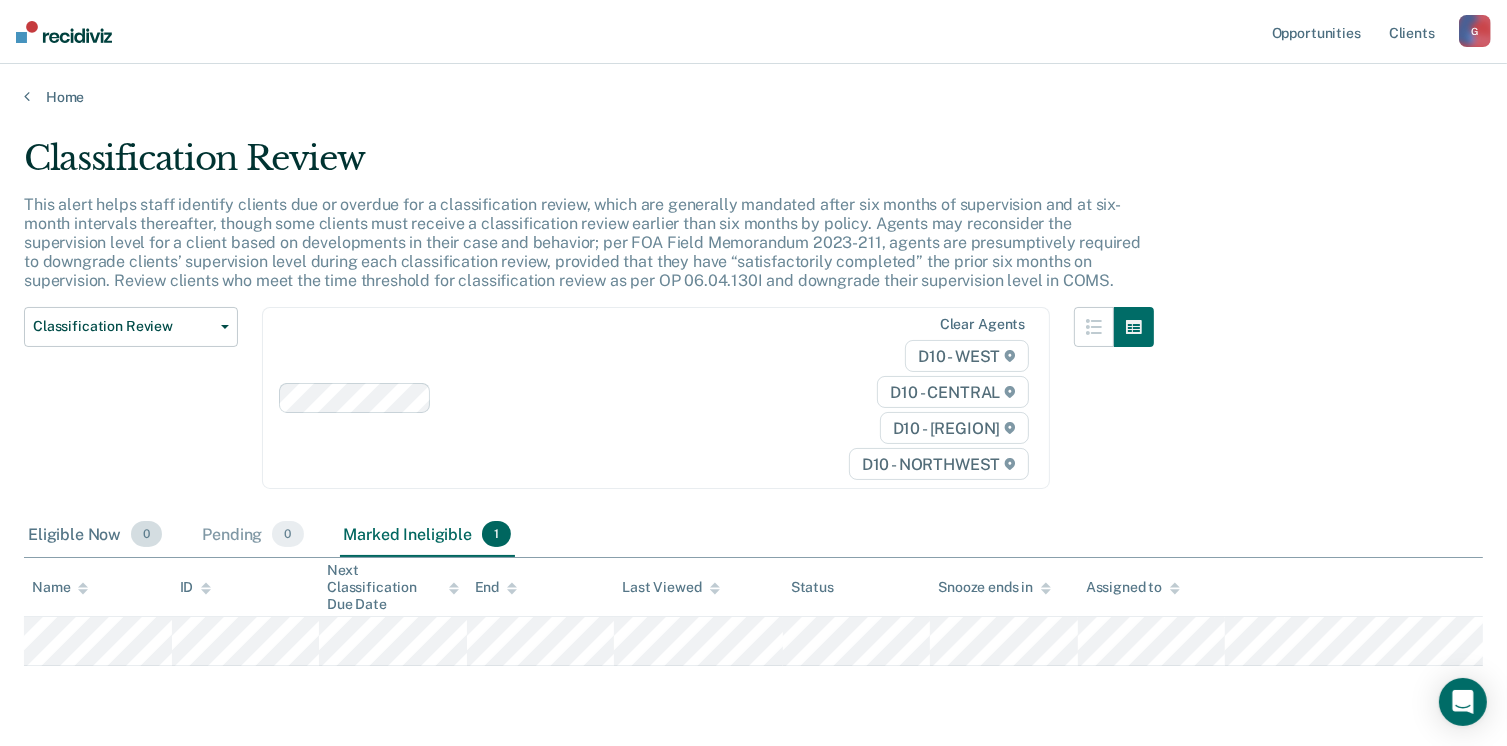 click on "Eligible Now 0" at bounding box center [95, 535] 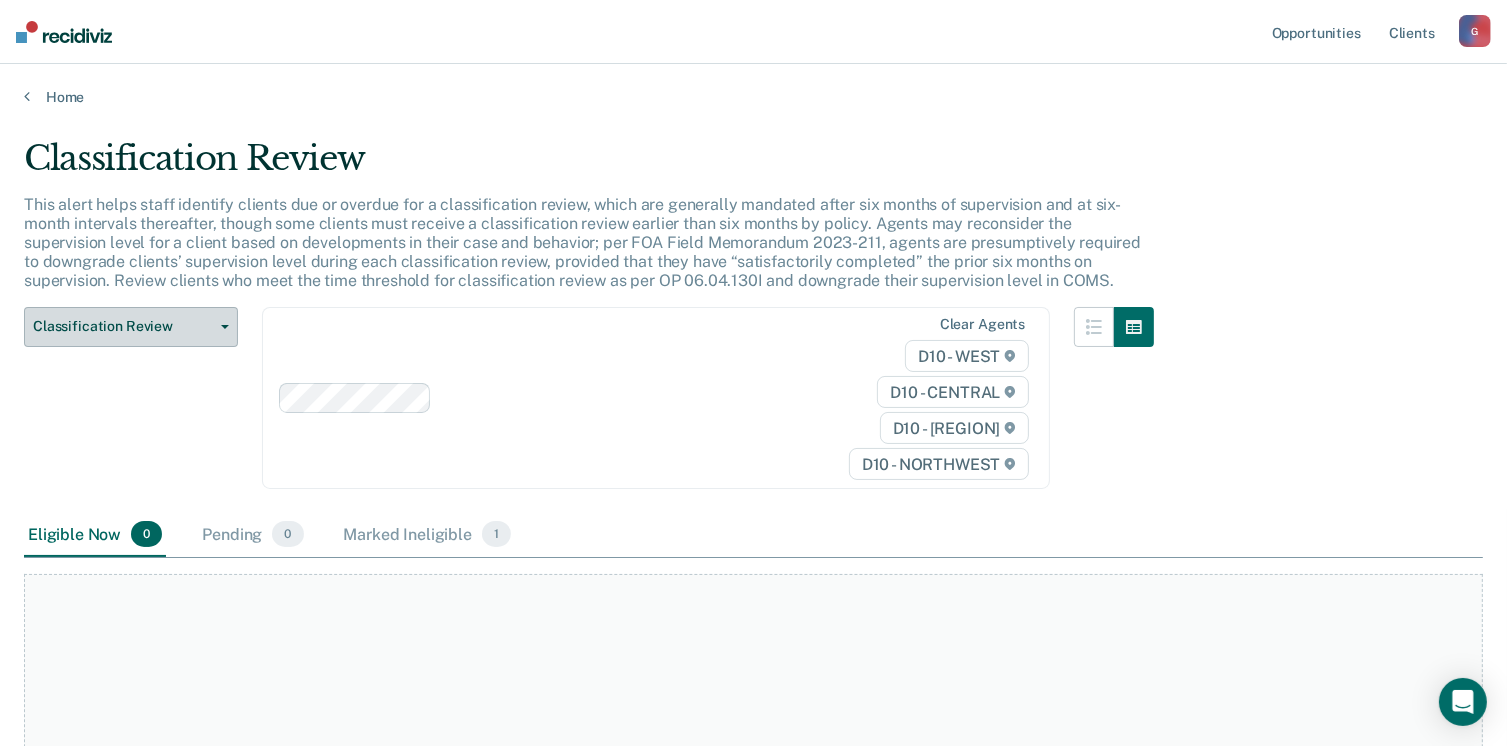 click on "Classification Review" at bounding box center [123, 326] 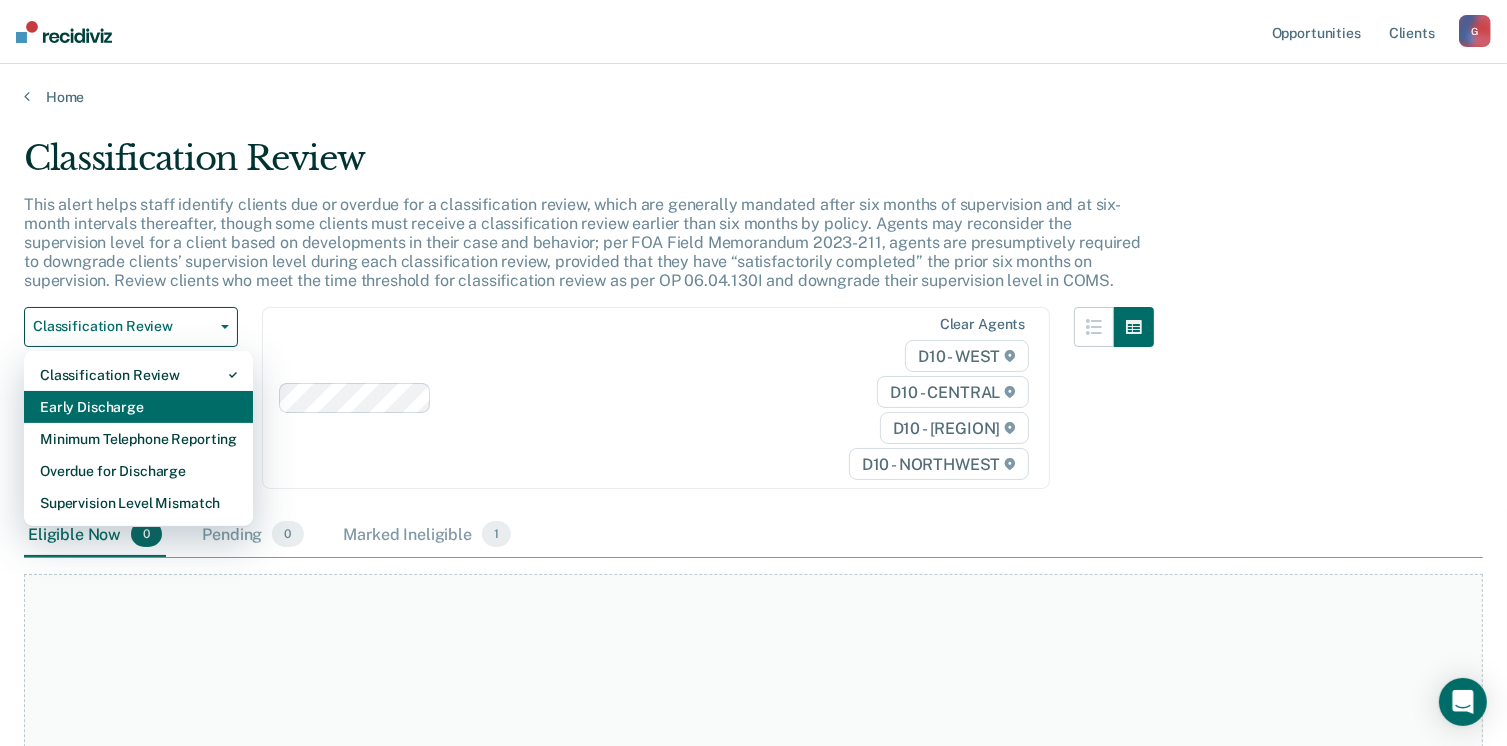 click on "Early Discharge" at bounding box center (138, 375) 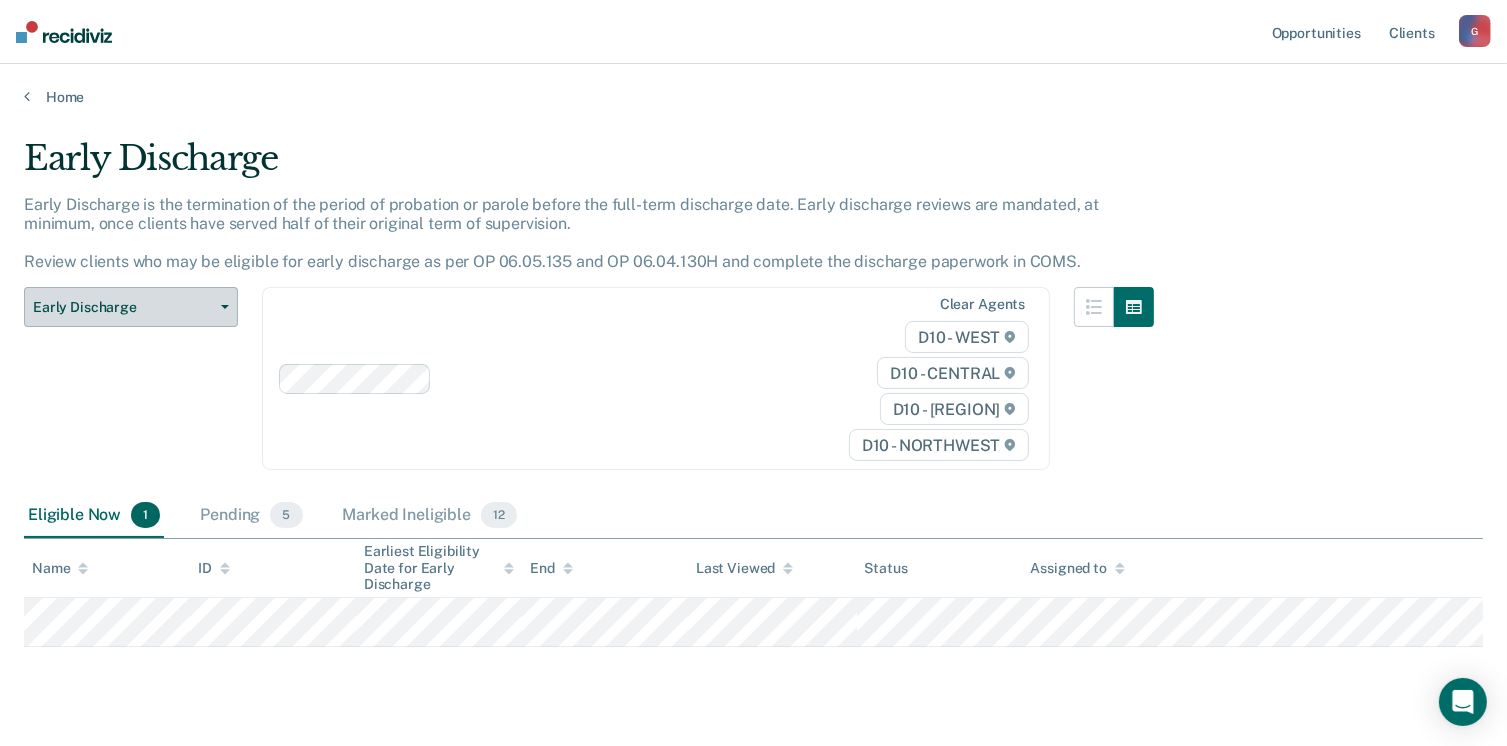 click on "Early Discharge" at bounding box center [123, 307] 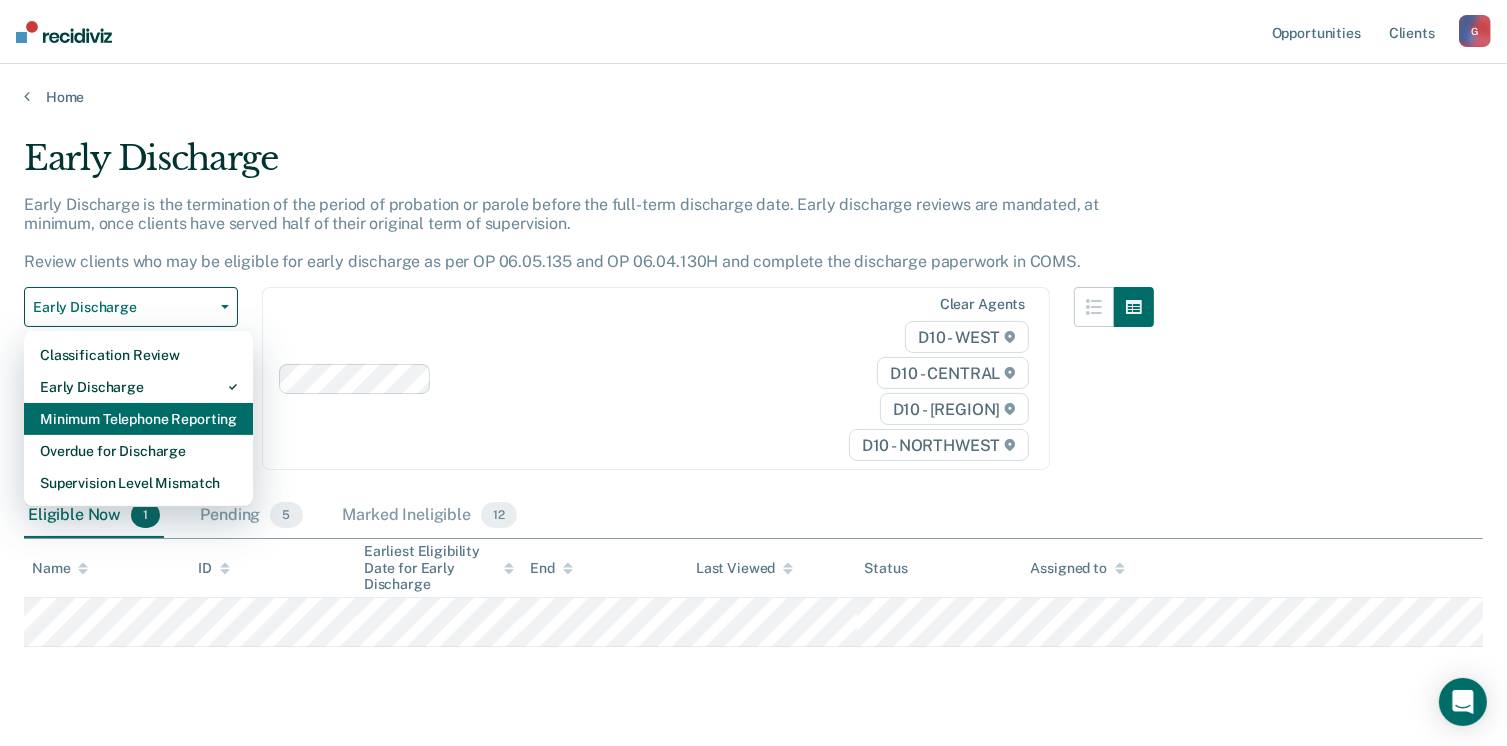 click on "Minimum Telephone Reporting" at bounding box center [138, 355] 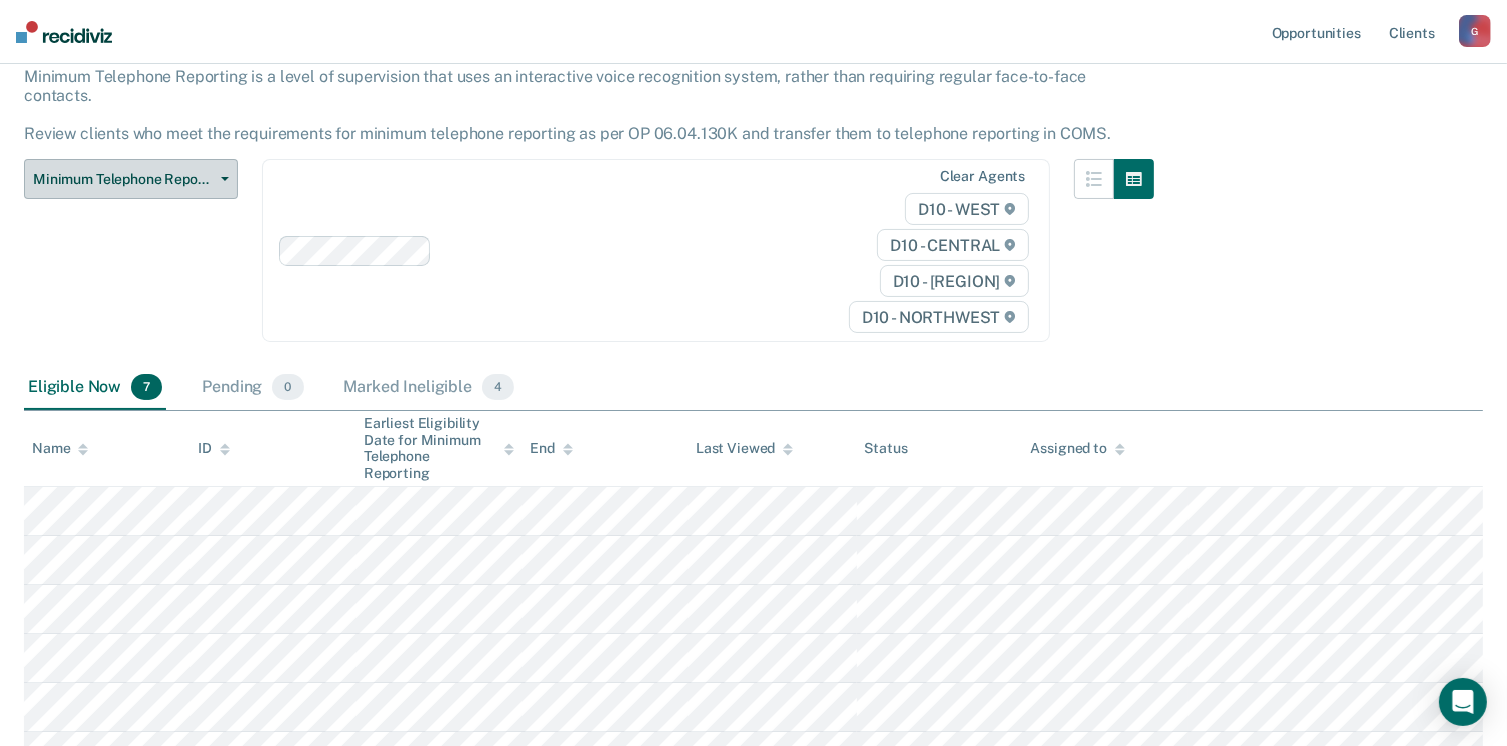 scroll, scrollTop: 0, scrollLeft: 0, axis: both 